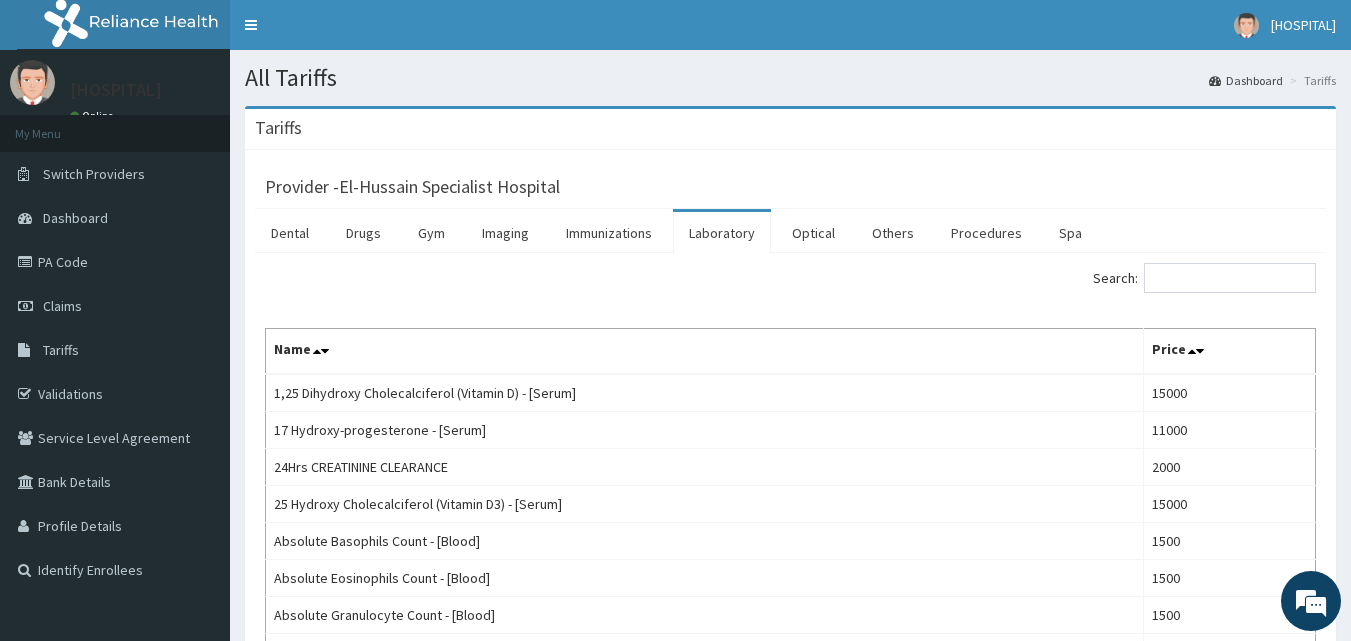 scroll, scrollTop: 0, scrollLeft: 0, axis: both 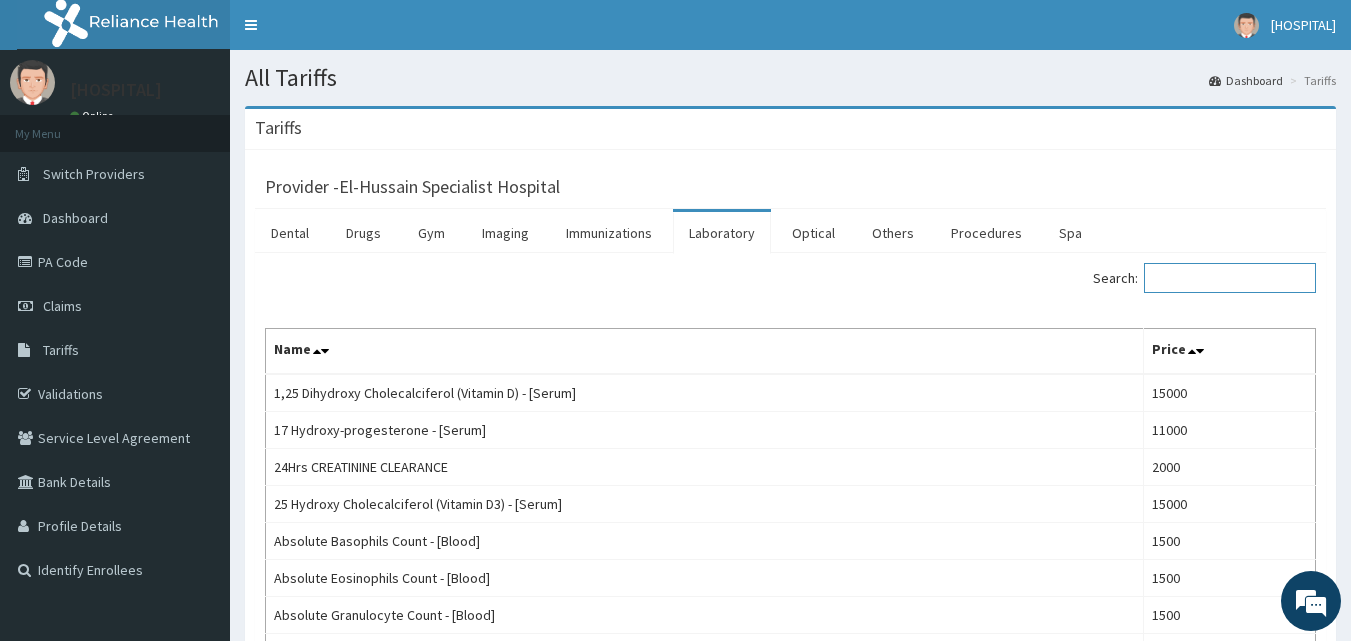 click on "Search:" at bounding box center (1230, 278) 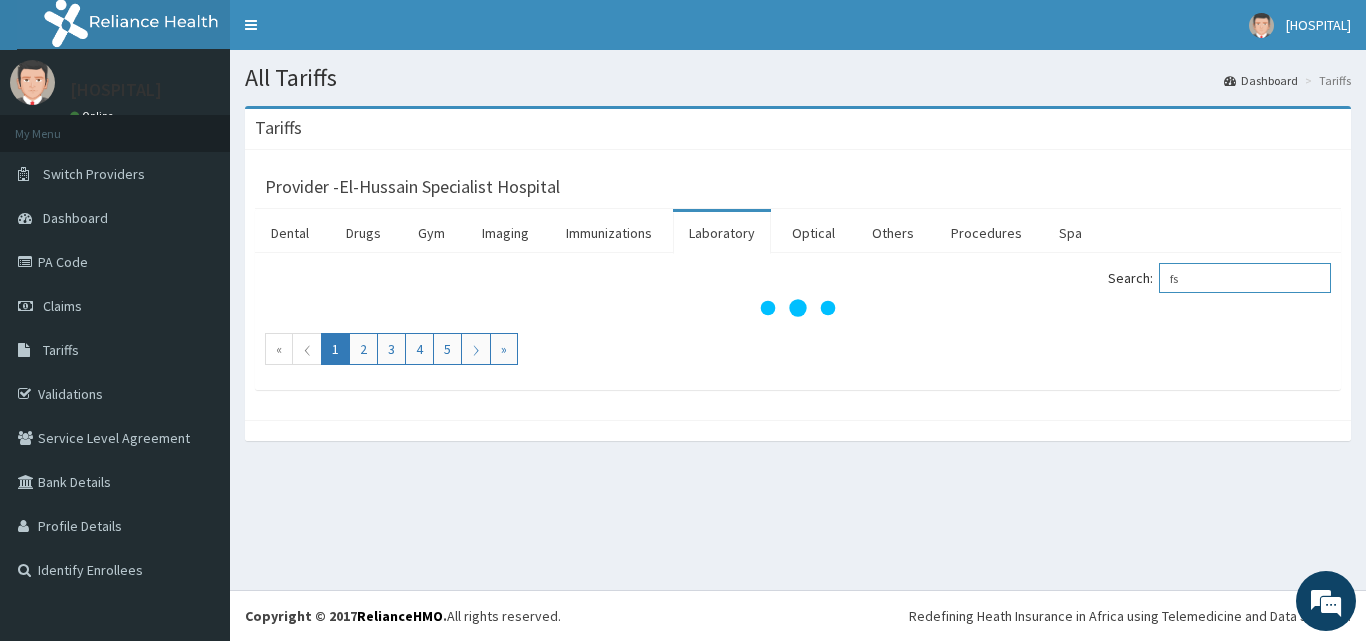 type on "f" 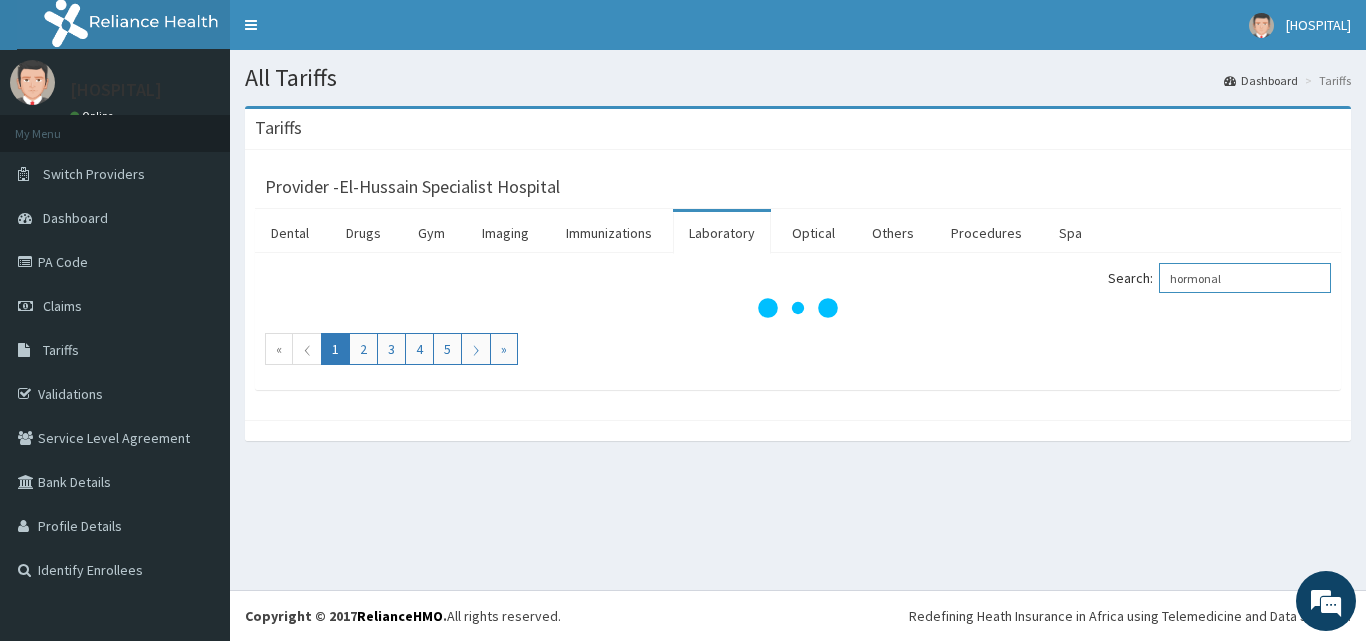 type on "hormonal" 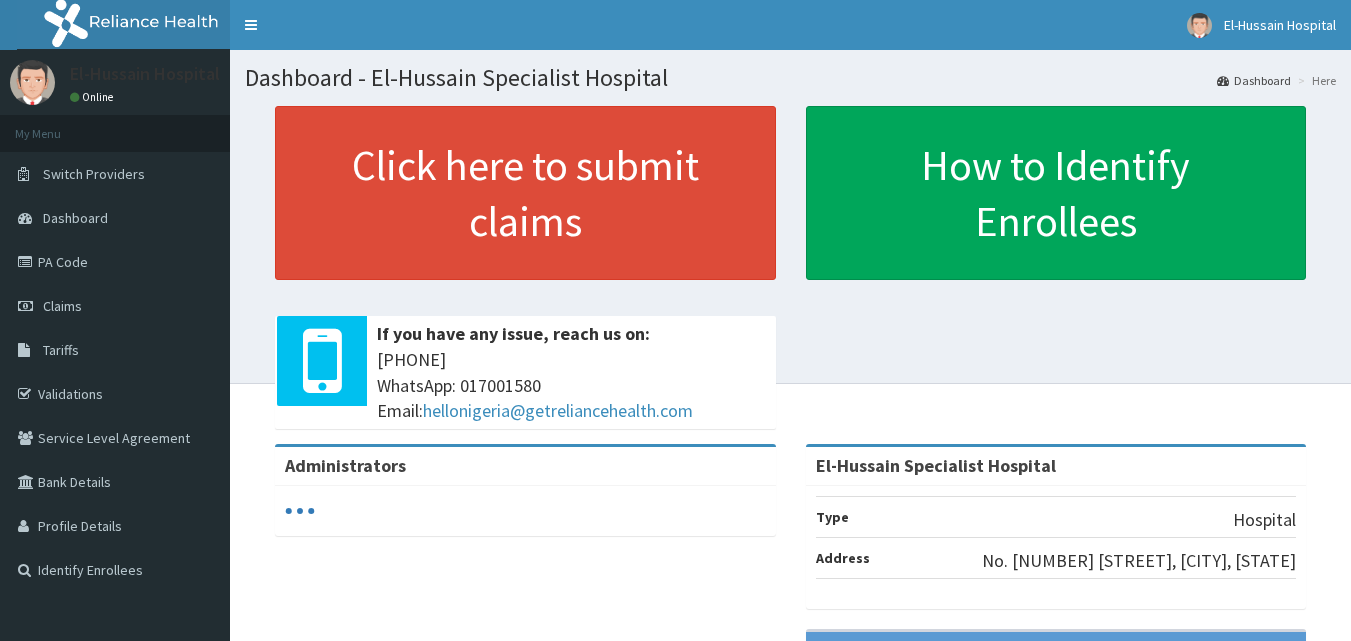 scroll, scrollTop: 0, scrollLeft: 0, axis: both 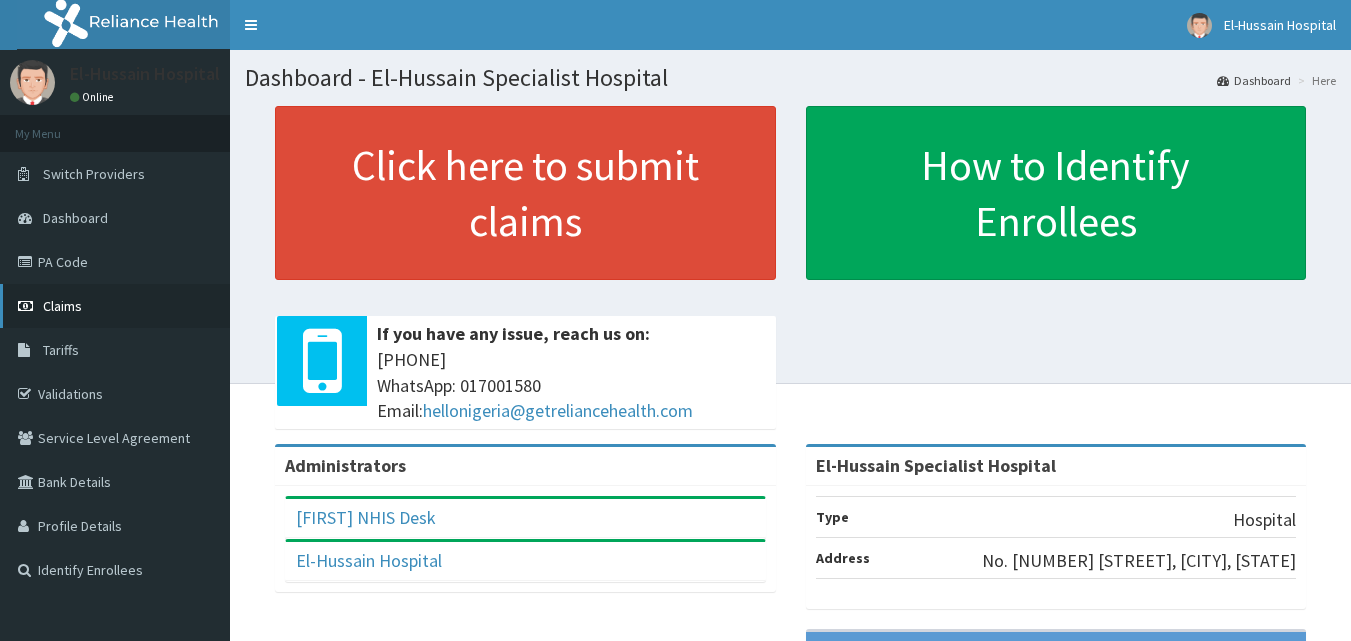 click on "Claims" at bounding box center [115, 306] 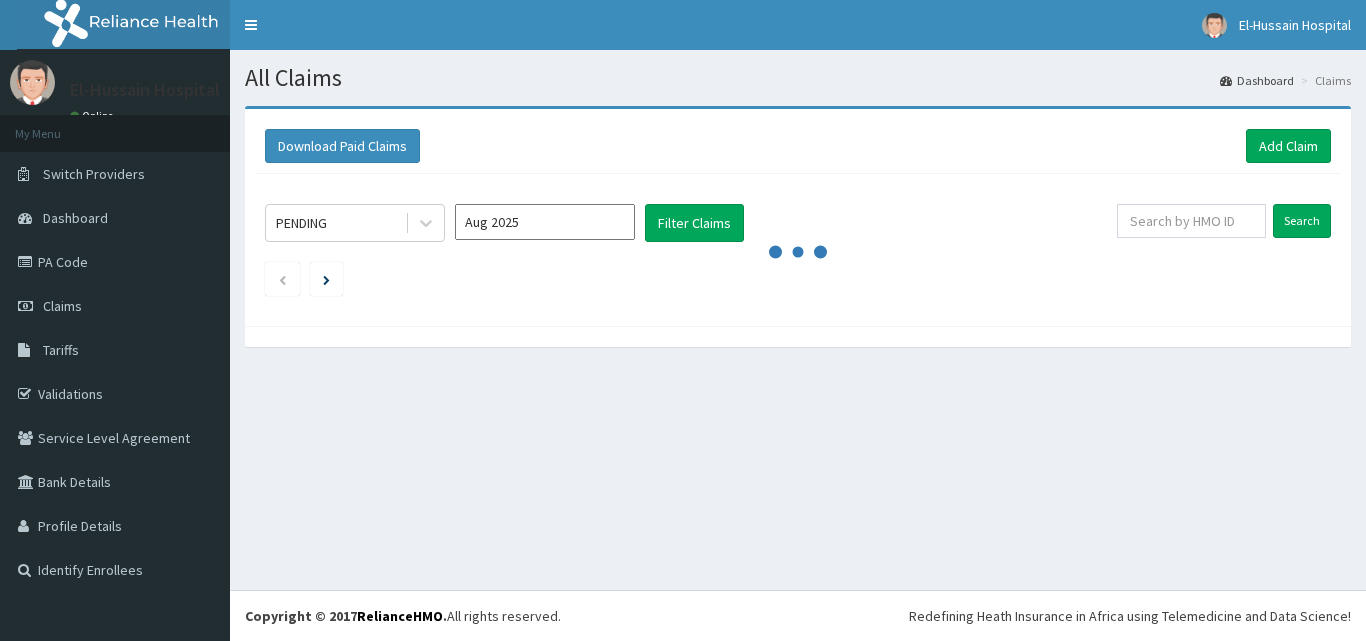 scroll, scrollTop: 0, scrollLeft: 0, axis: both 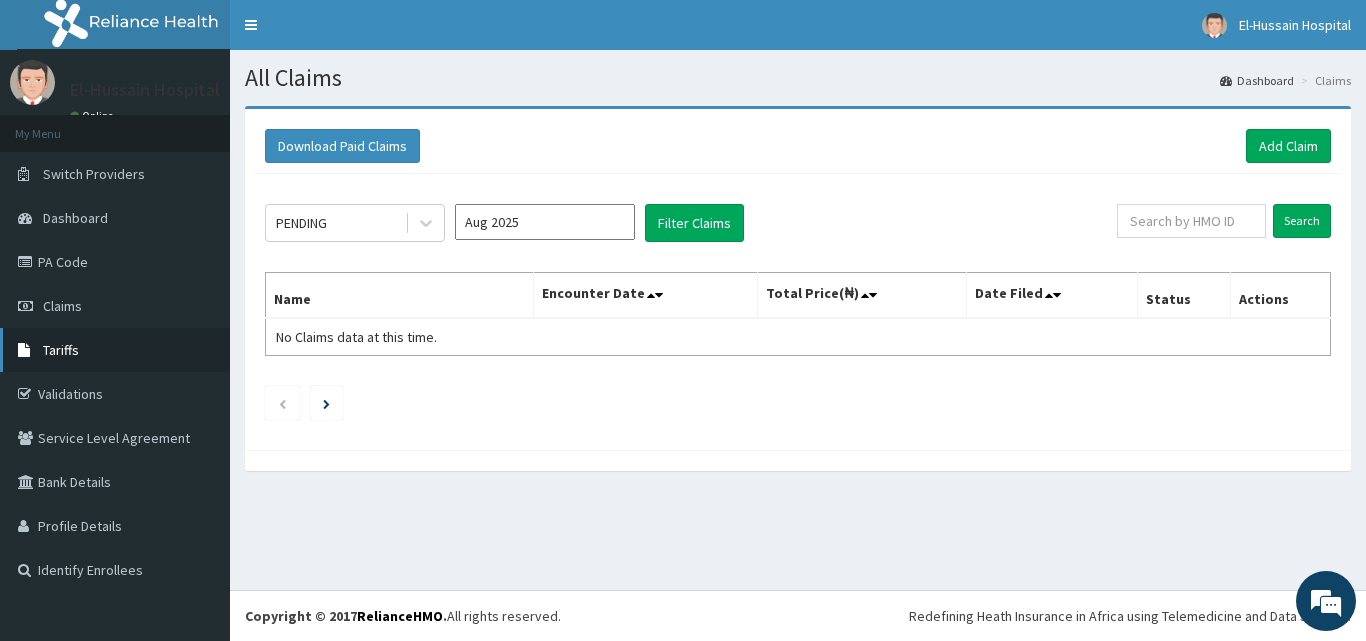 click on "Tariffs" at bounding box center [61, 350] 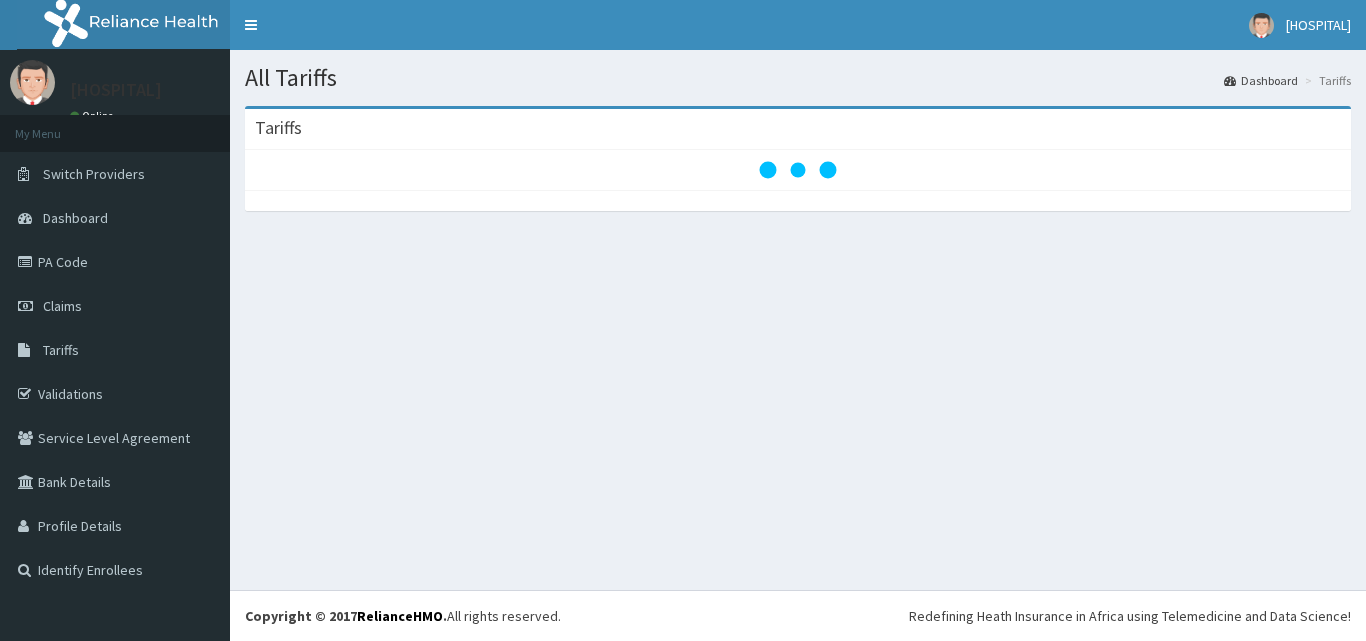 scroll, scrollTop: 0, scrollLeft: 0, axis: both 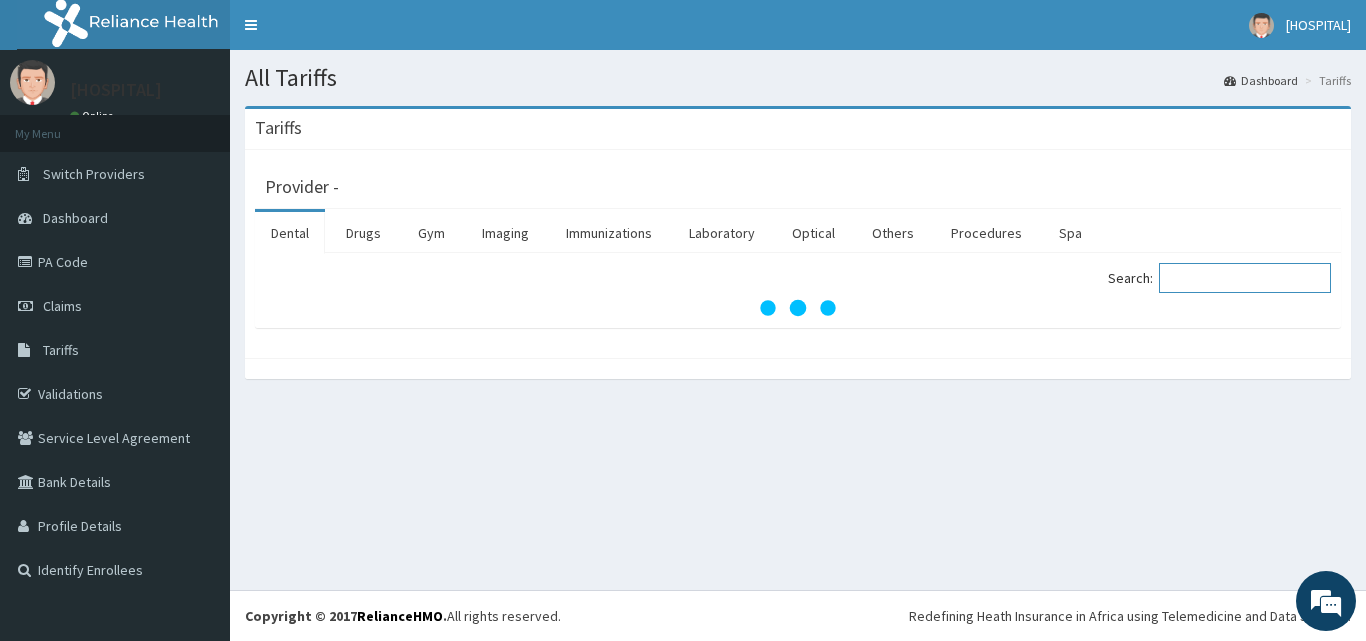 click on "Search:" at bounding box center (1245, 278) 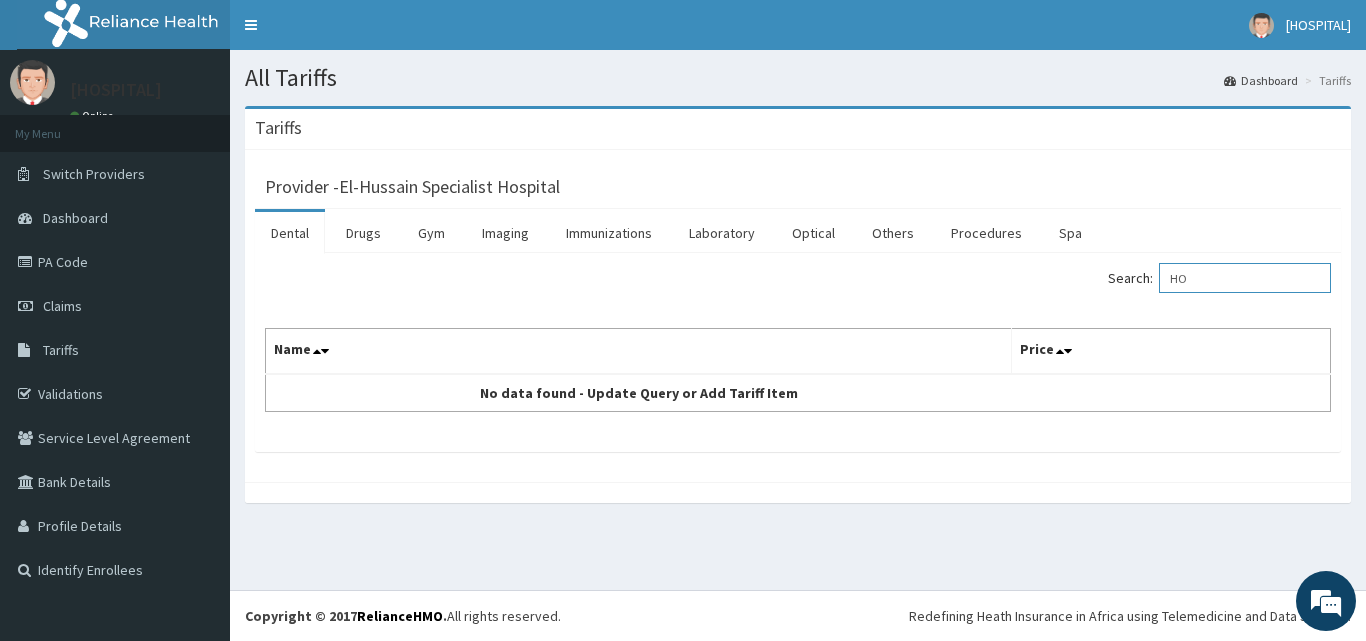 type on "H" 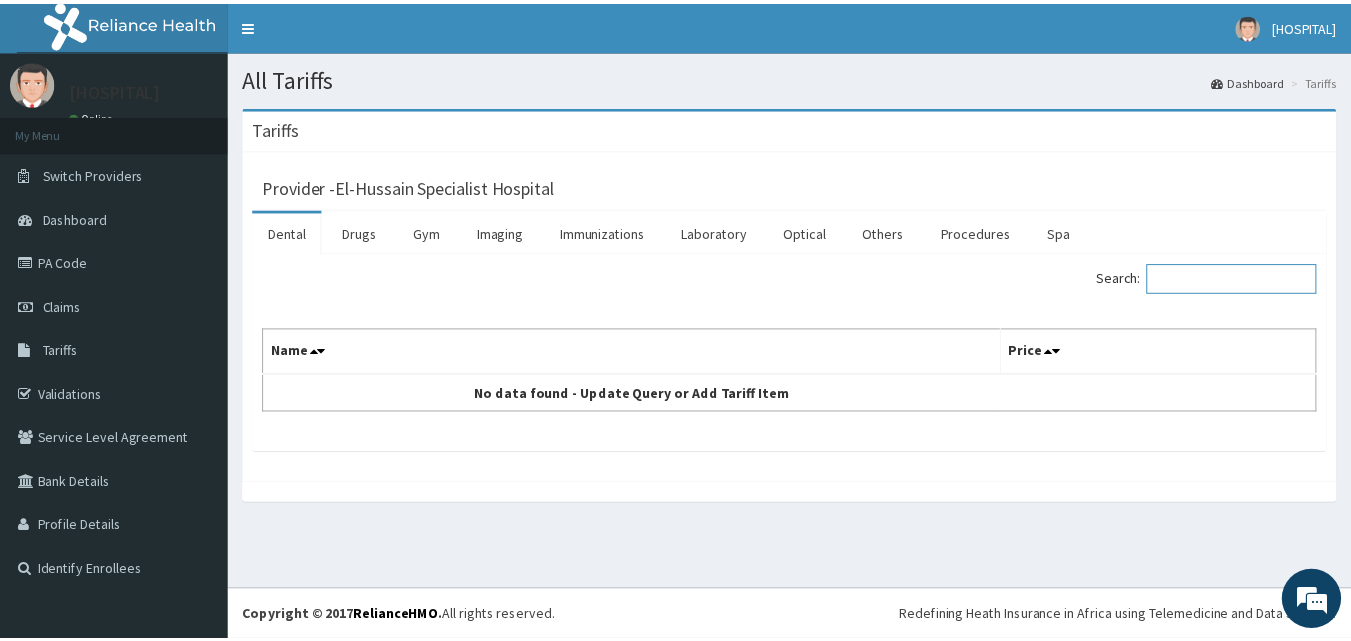 scroll, scrollTop: 0, scrollLeft: 0, axis: both 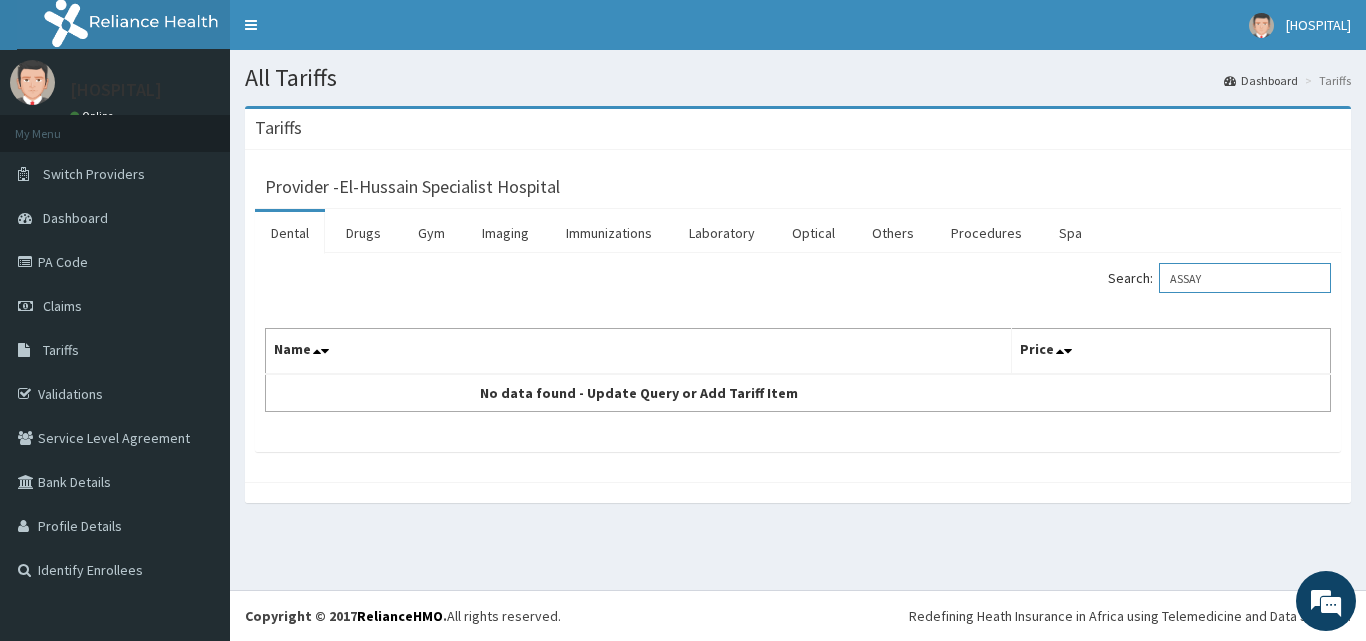 click on "ASSAY" at bounding box center (1245, 278) 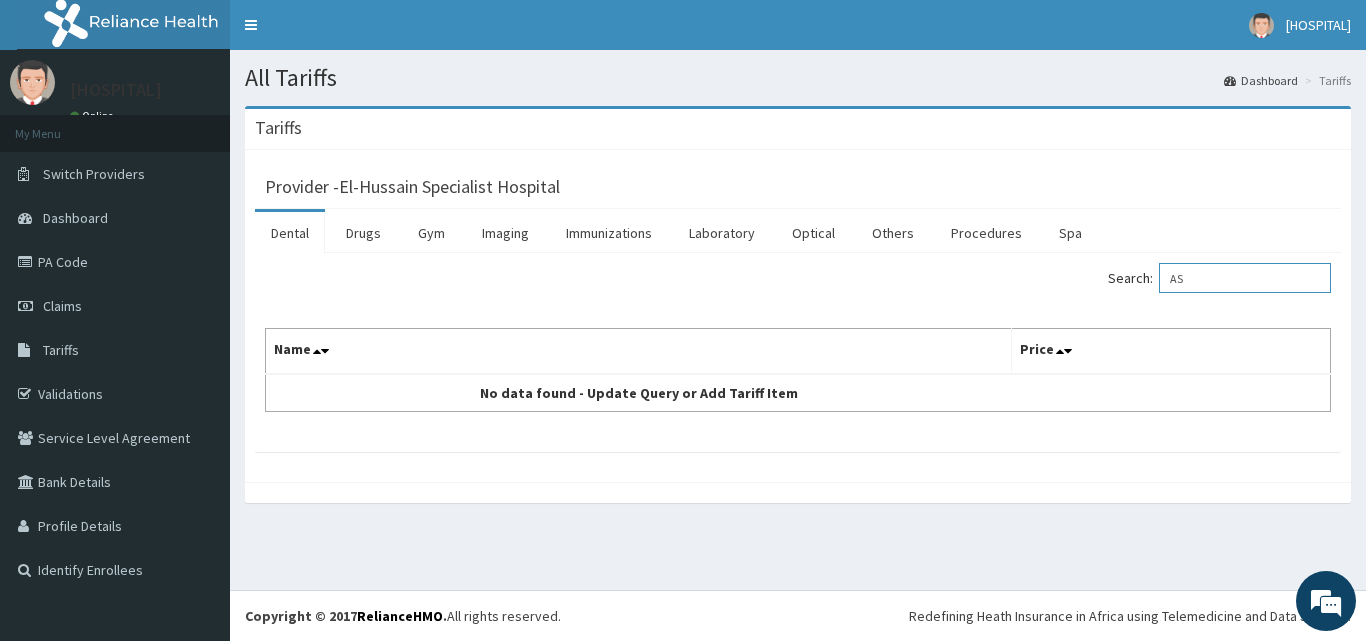type on "A" 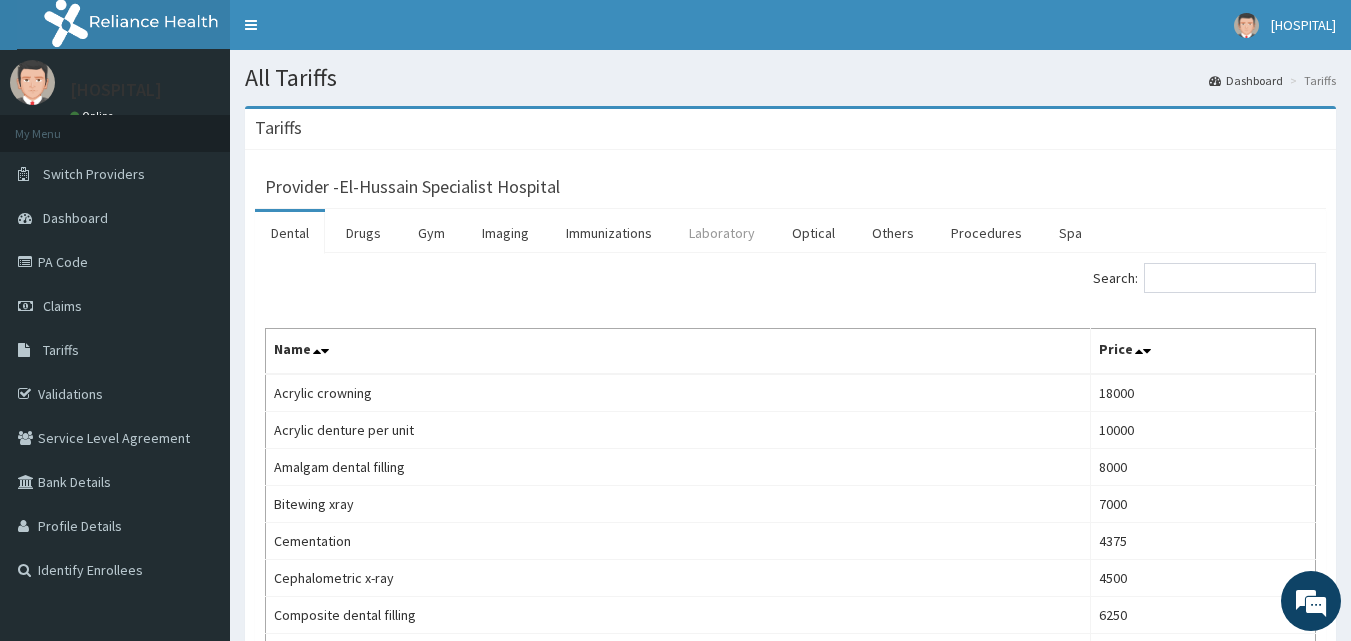 click on "Laboratory" at bounding box center (722, 233) 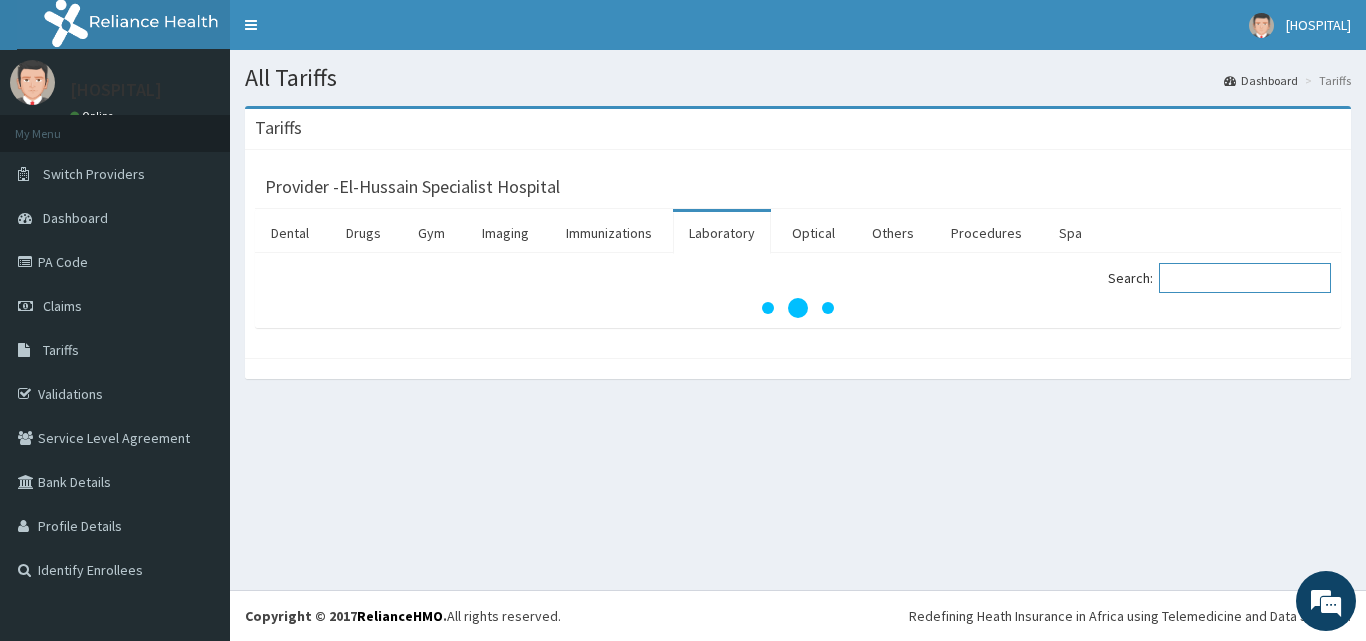 click on "Search:" at bounding box center [1245, 278] 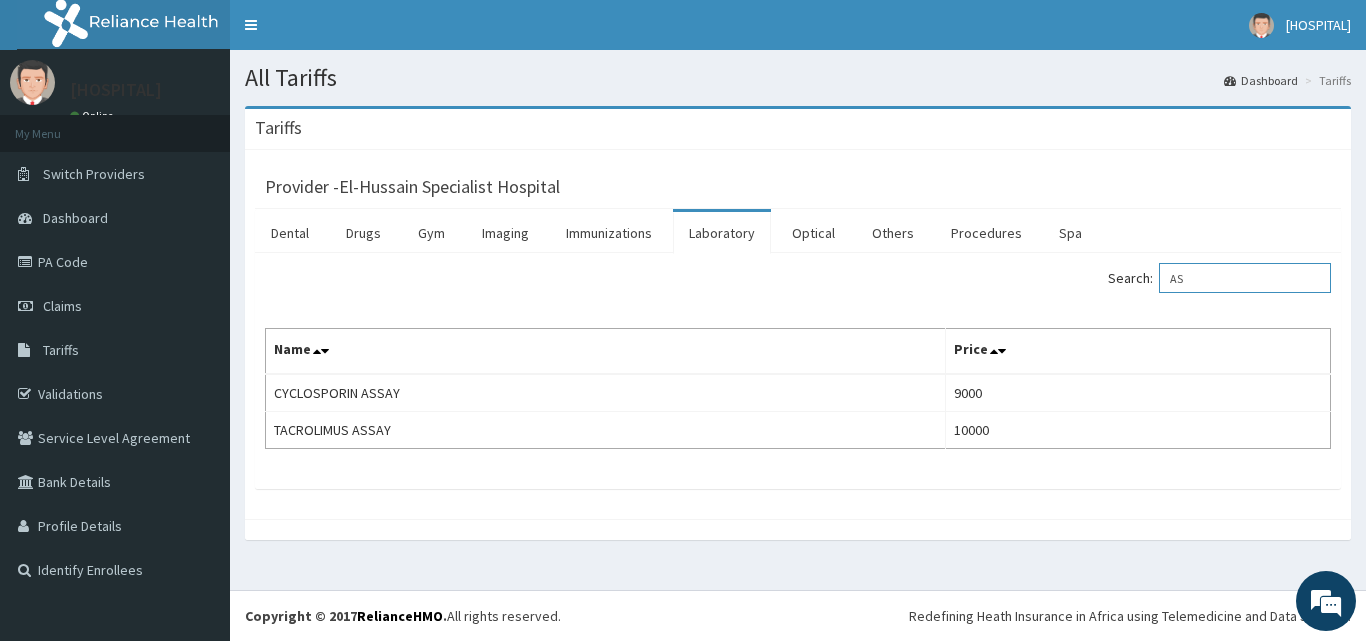 type on "A" 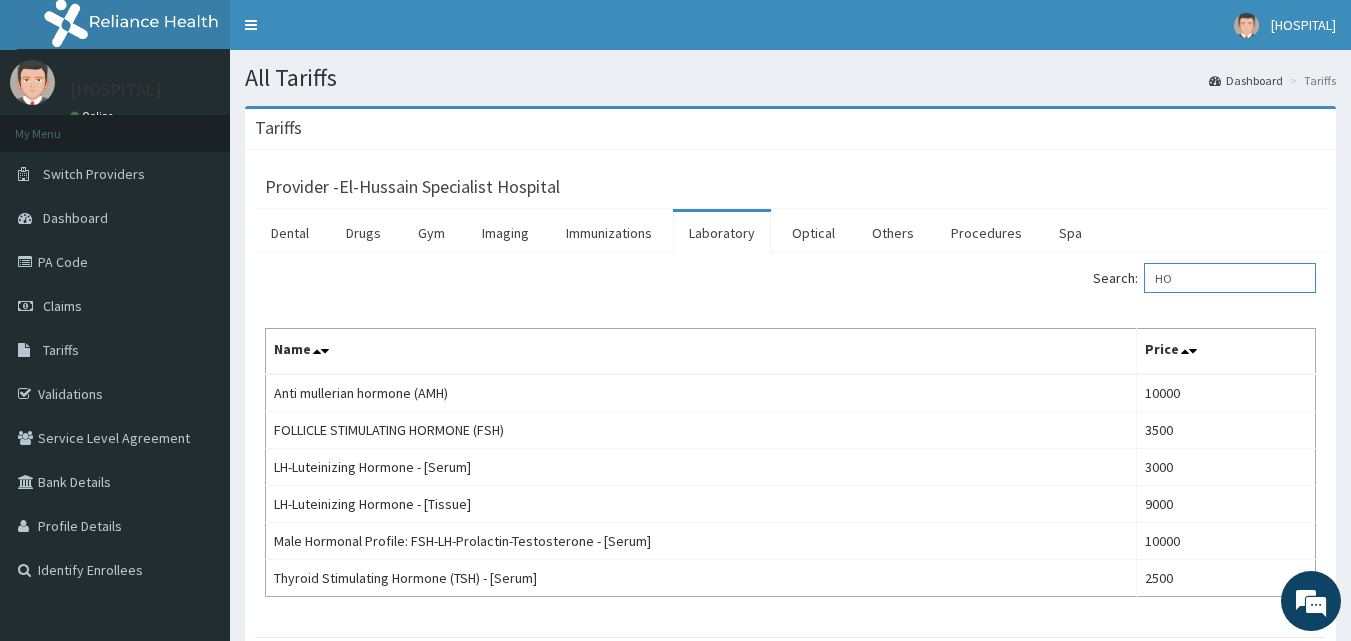 type on "H" 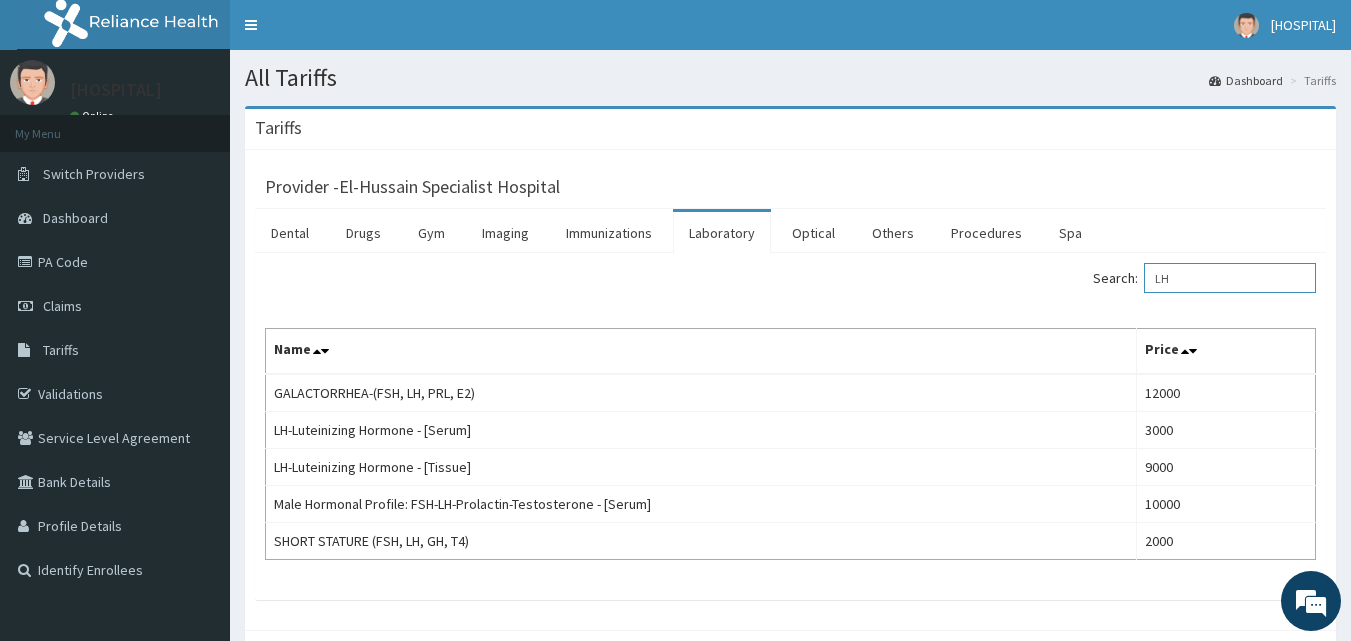 click on "LH" at bounding box center [1230, 278] 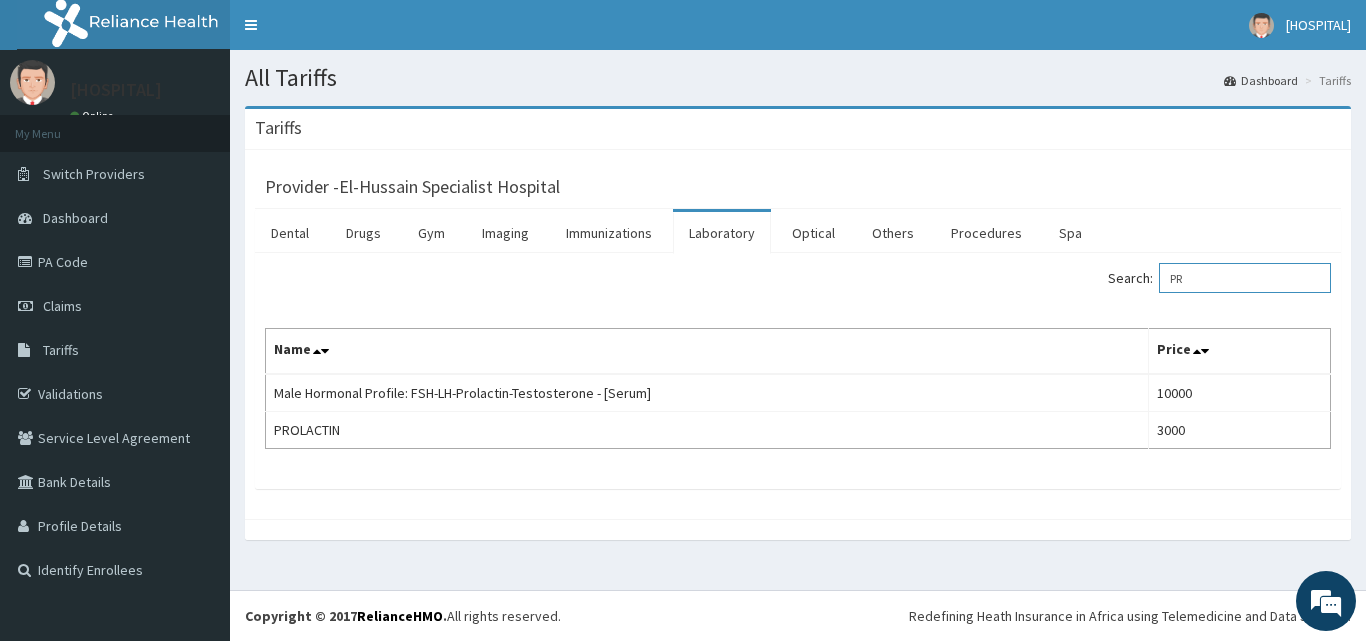 type on "P" 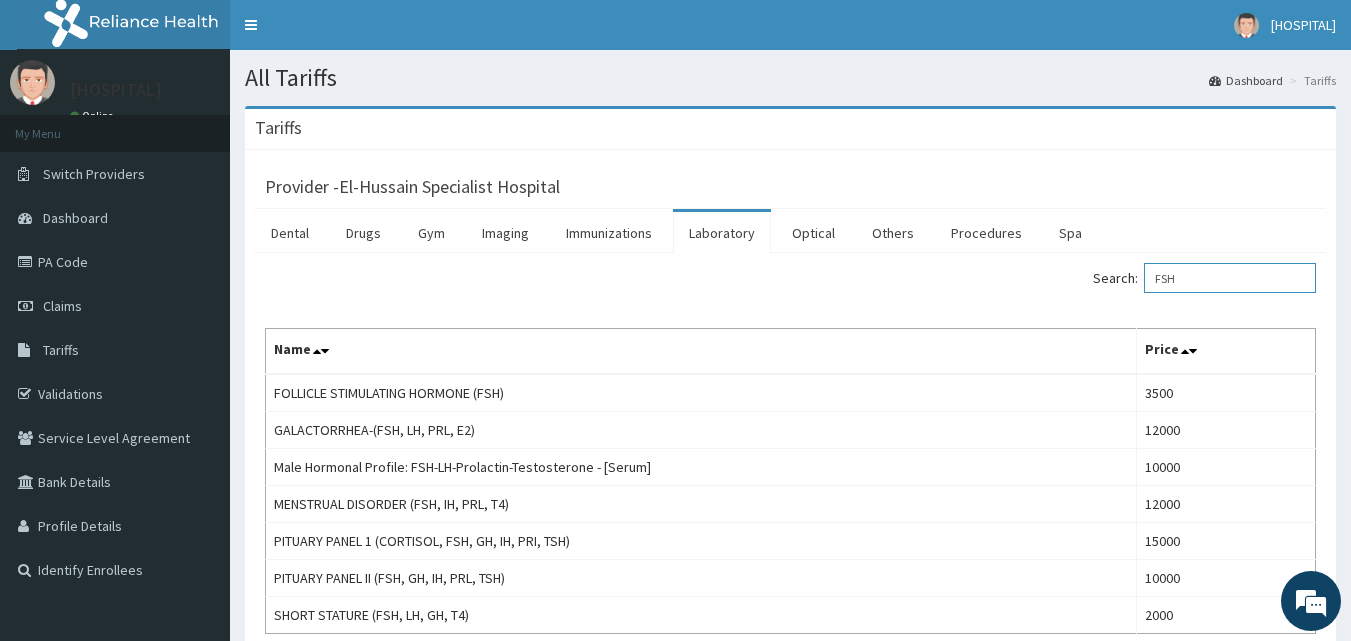 click on "FSH" at bounding box center [1230, 278] 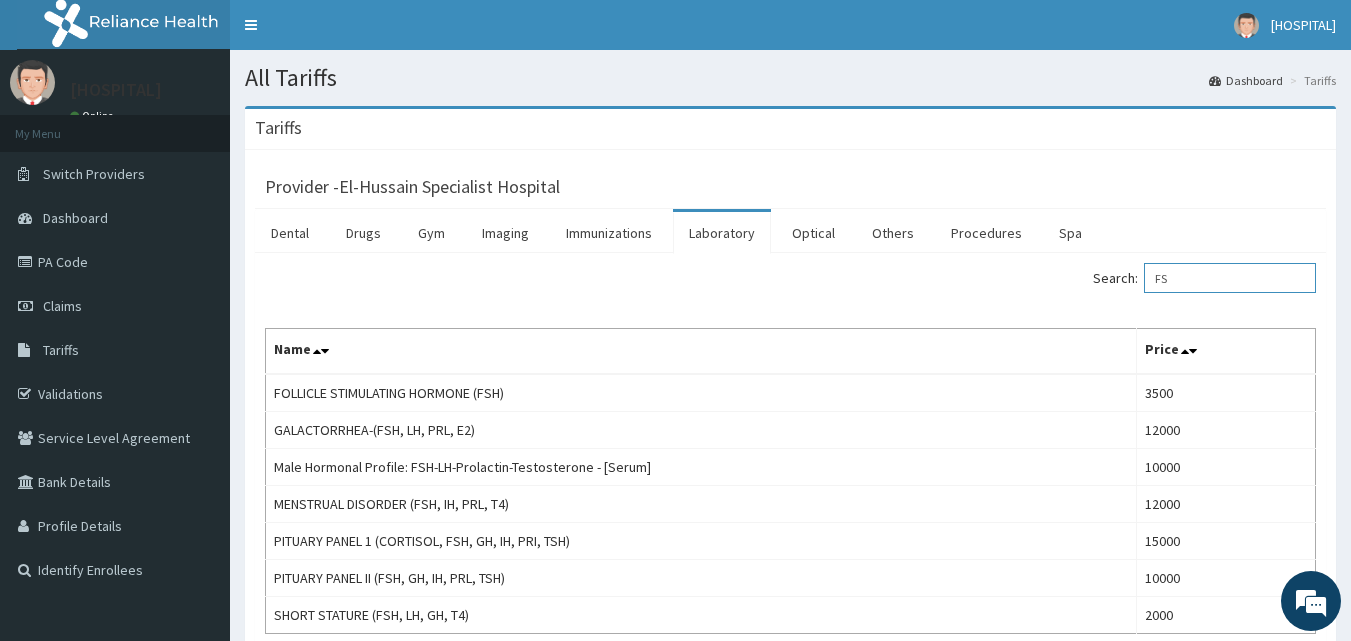 type on "F" 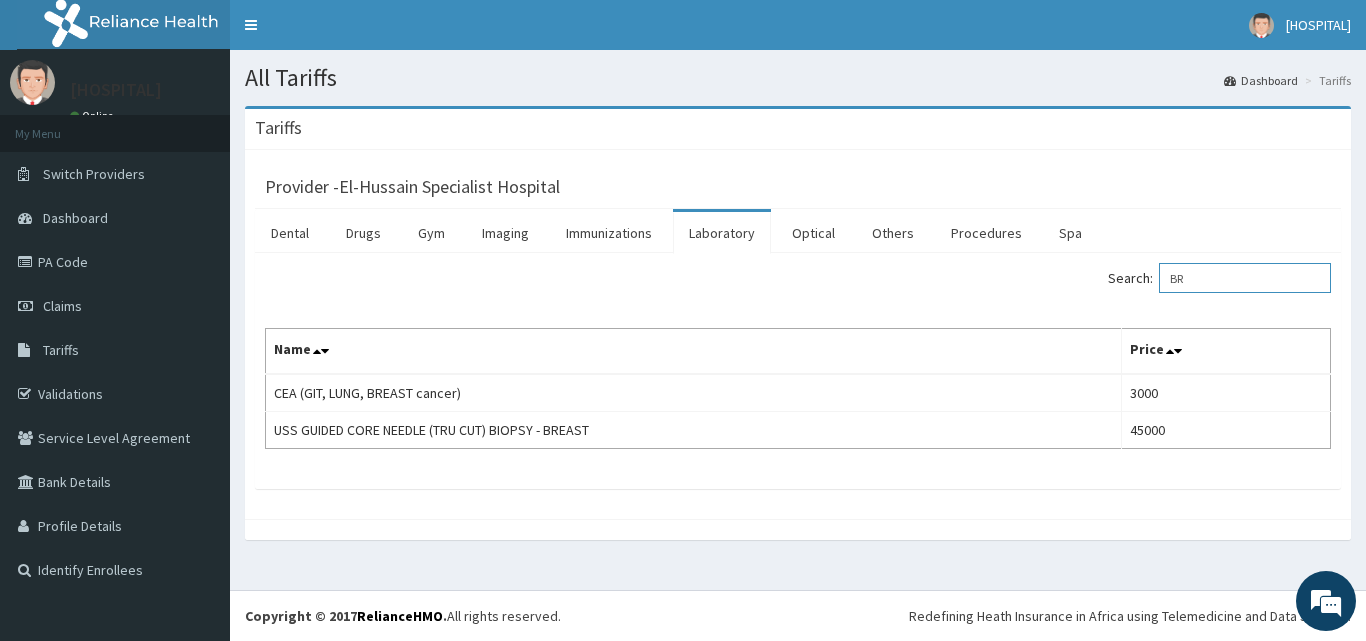 type on "B" 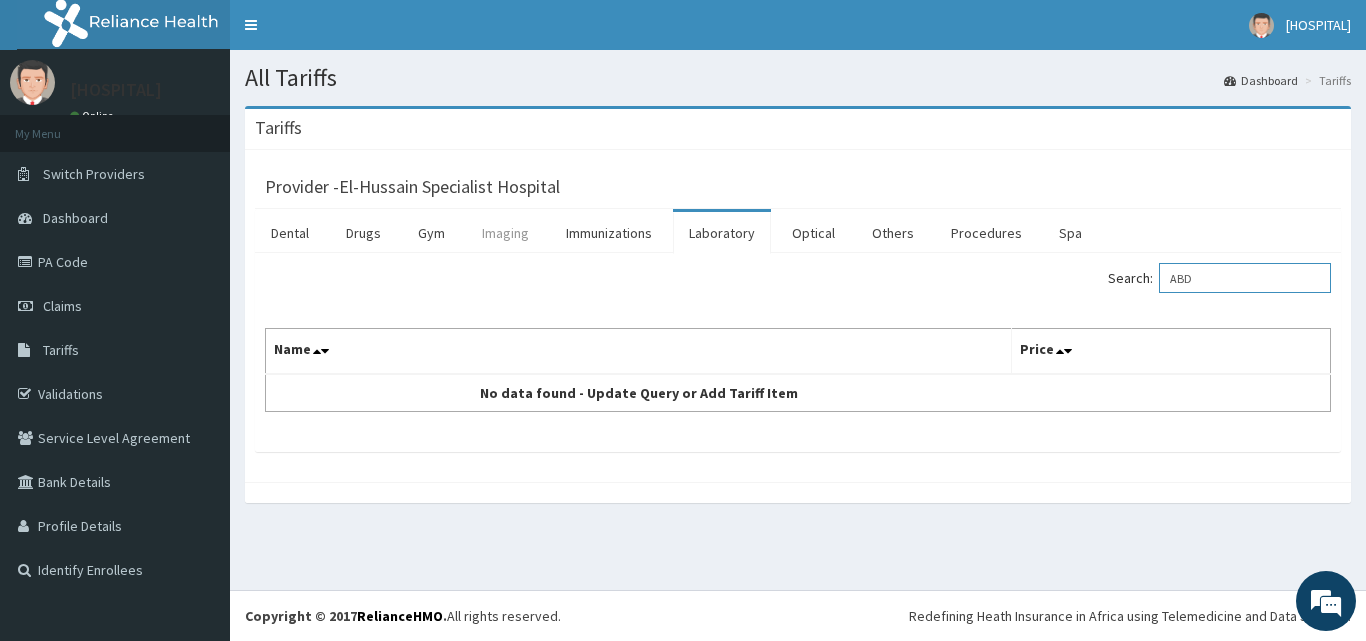 type on "ABD" 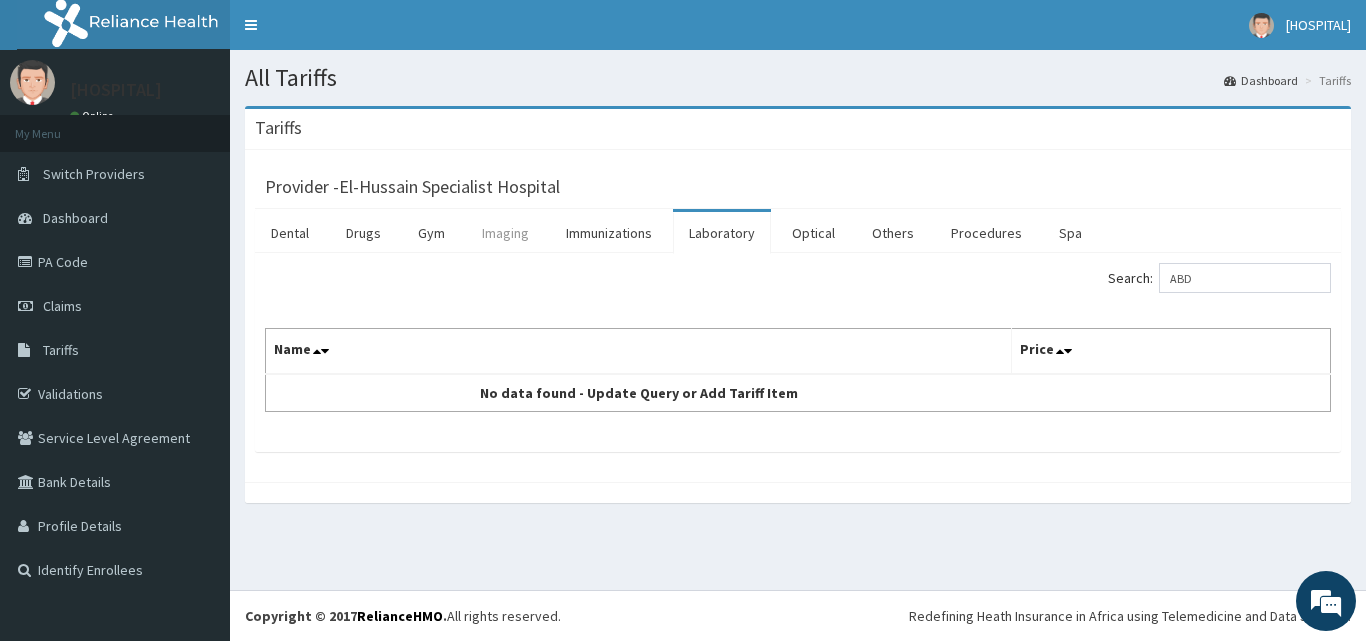 click on "Imaging" at bounding box center [505, 233] 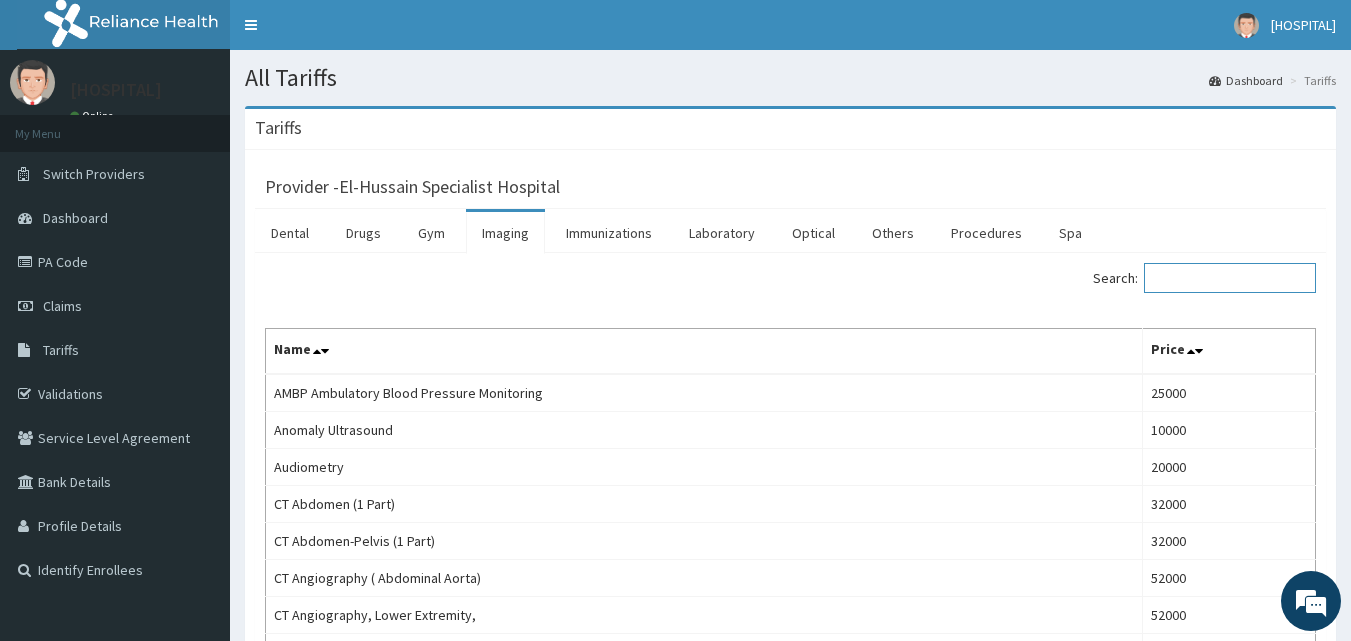 click on "Search:" at bounding box center (1230, 278) 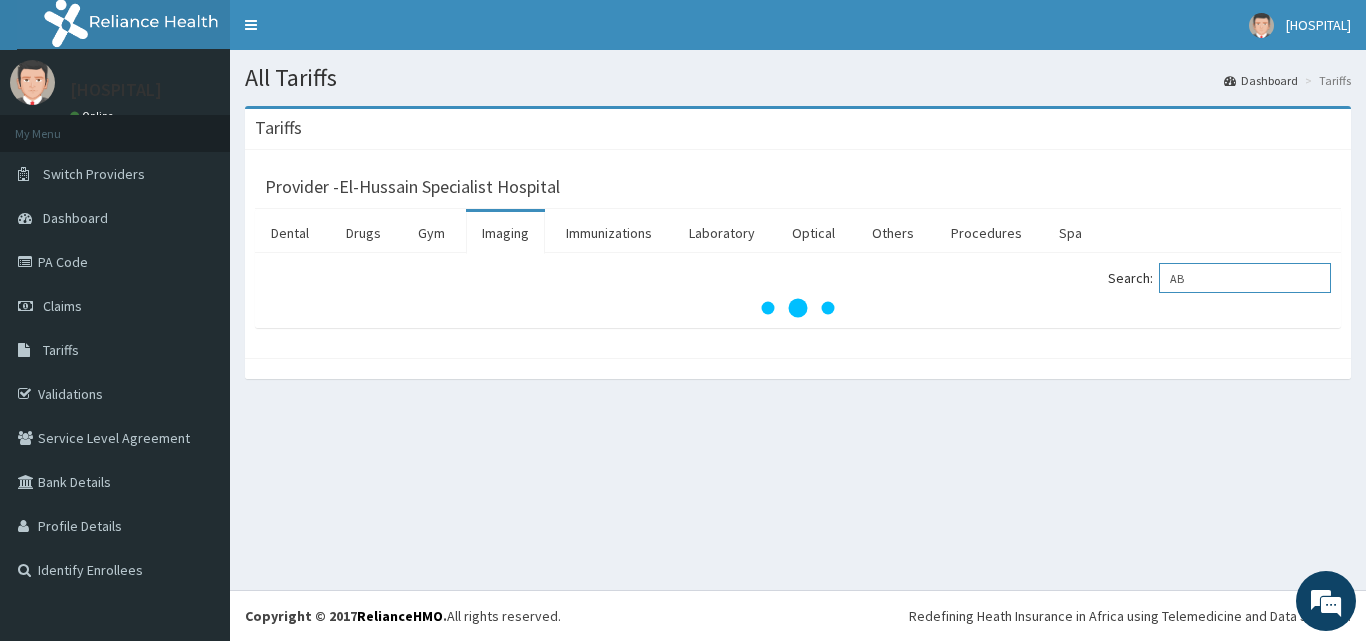type on "A" 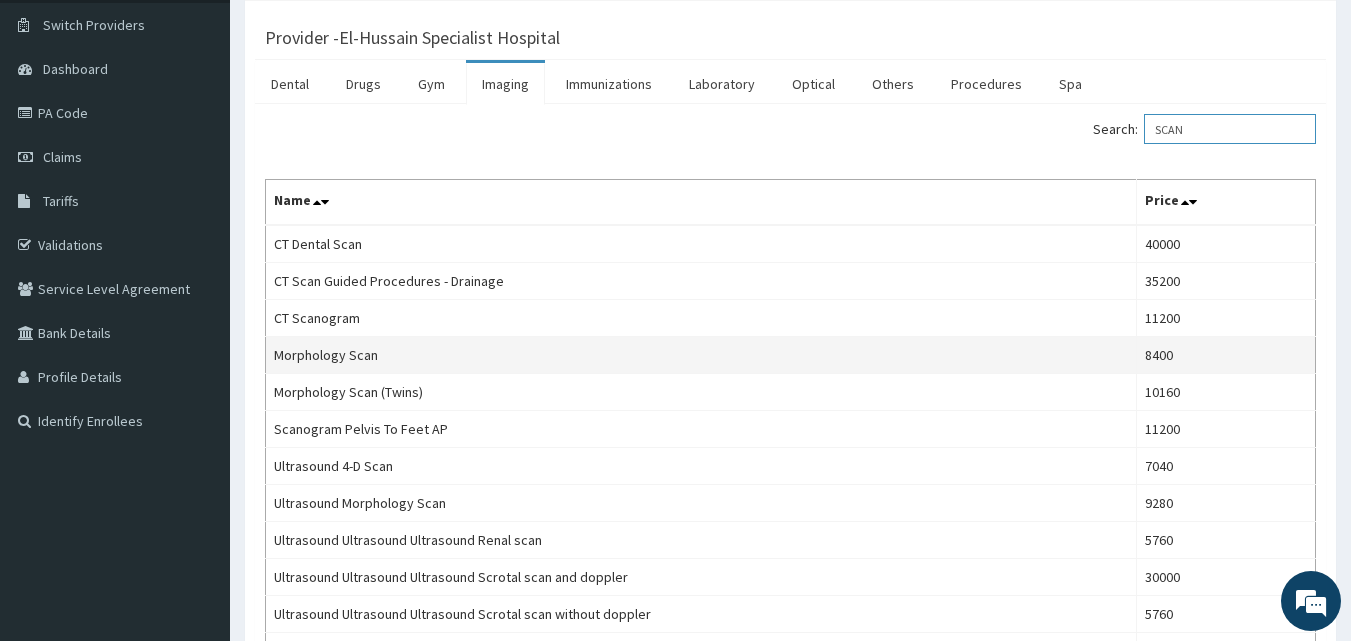 scroll, scrollTop: 0, scrollLeft: 0, axis: both 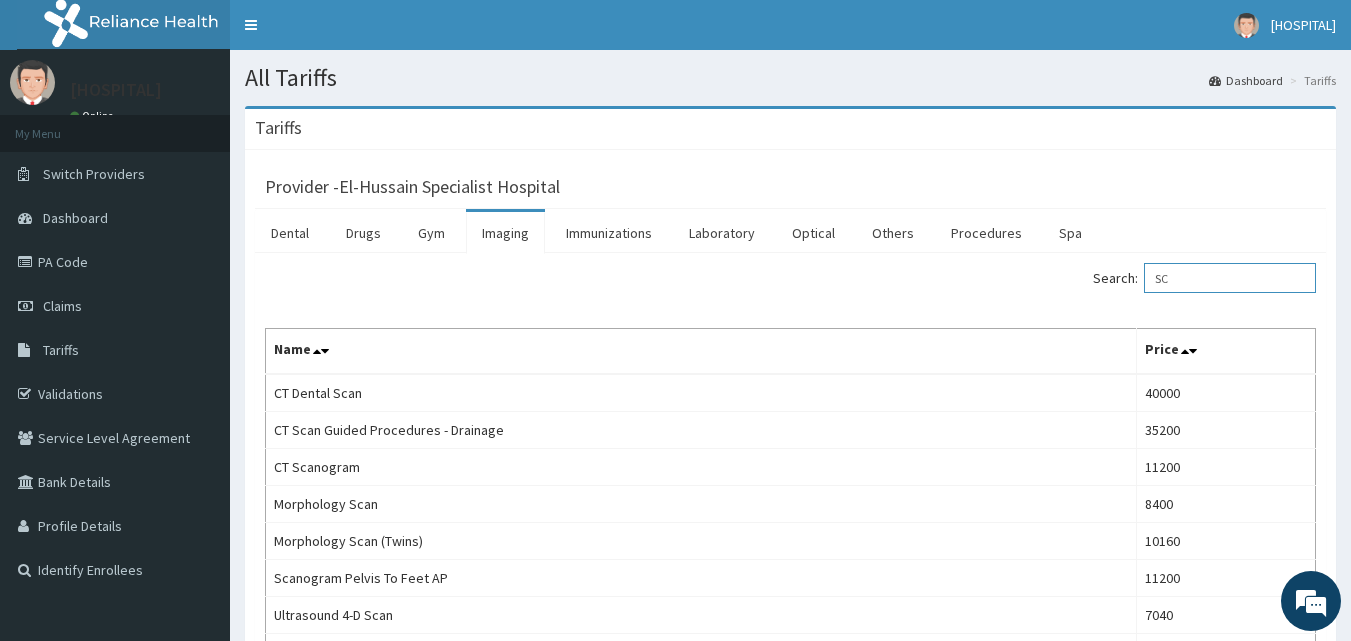 type on "S" 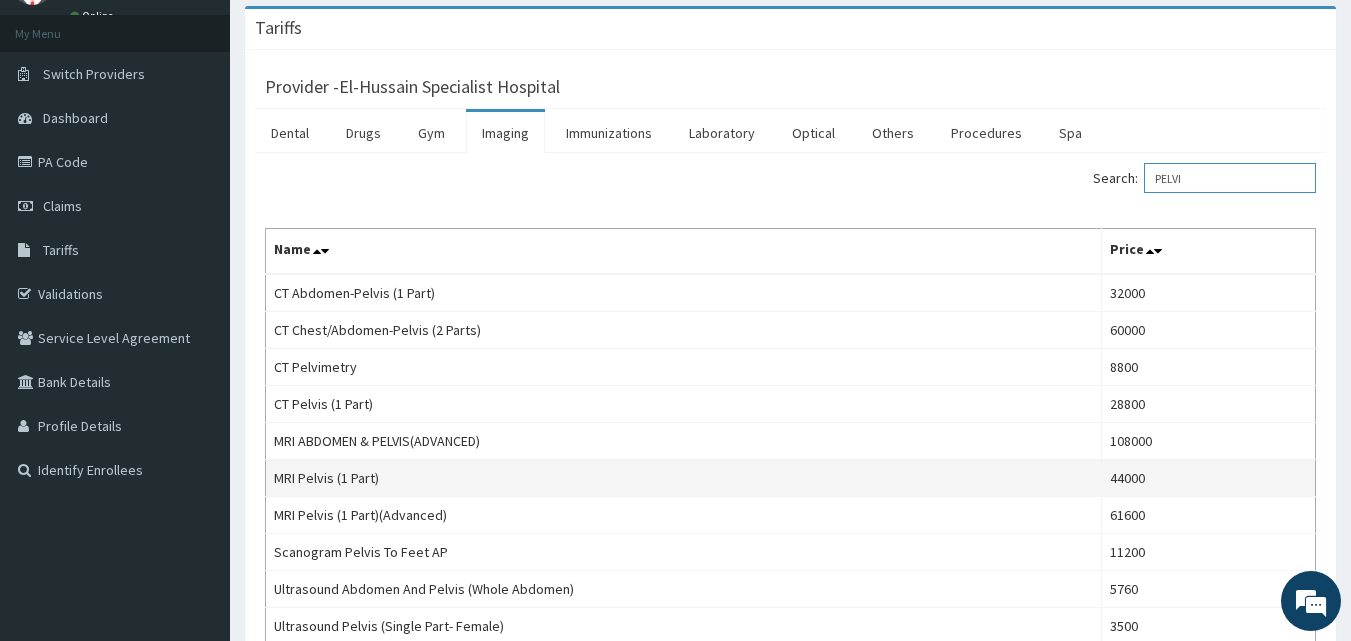 scroll, scrollTop: 200, scrollLeft: 0, axis: vertical 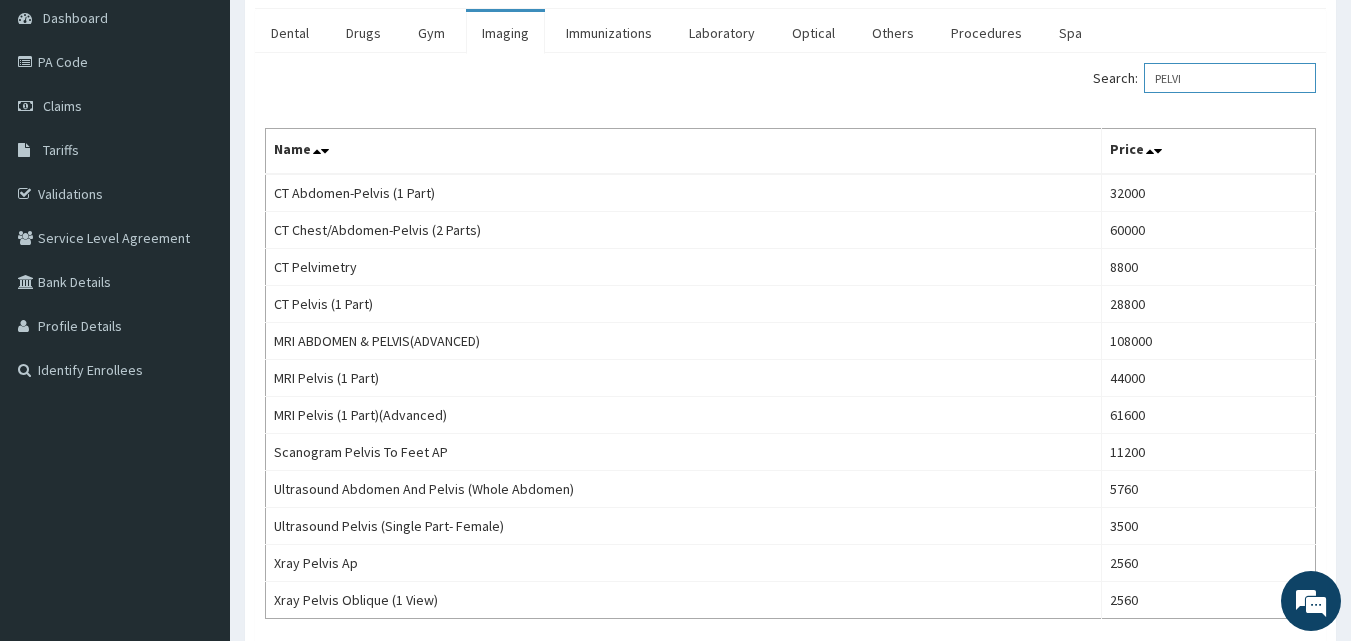 click on "PELVI" at bounding box center (1230, 78) 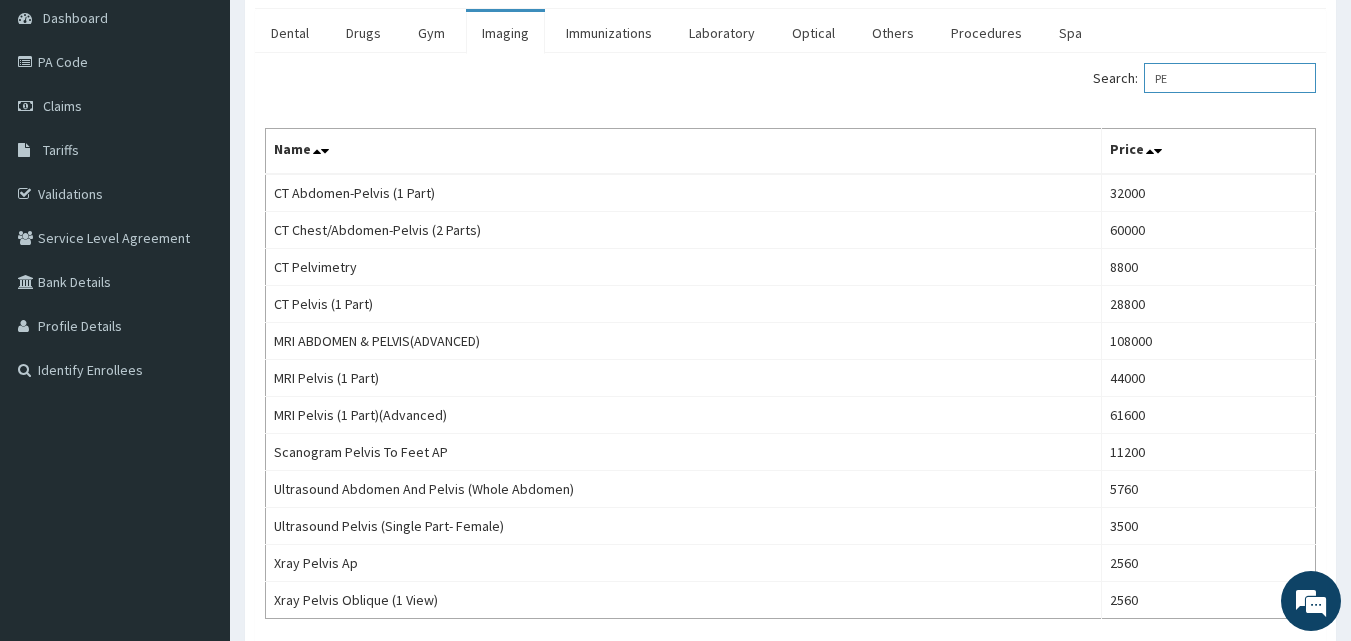 type on "P" 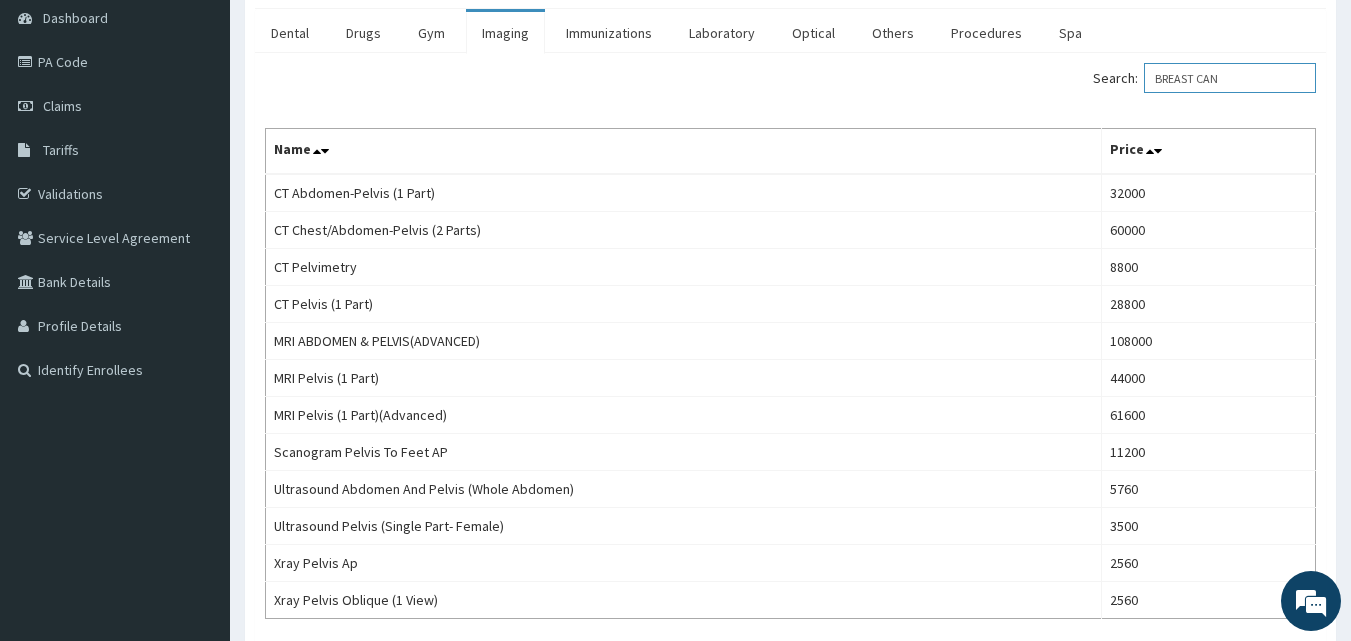 scroll, scrollTop: 0, scrollLeft: 0, axis: both 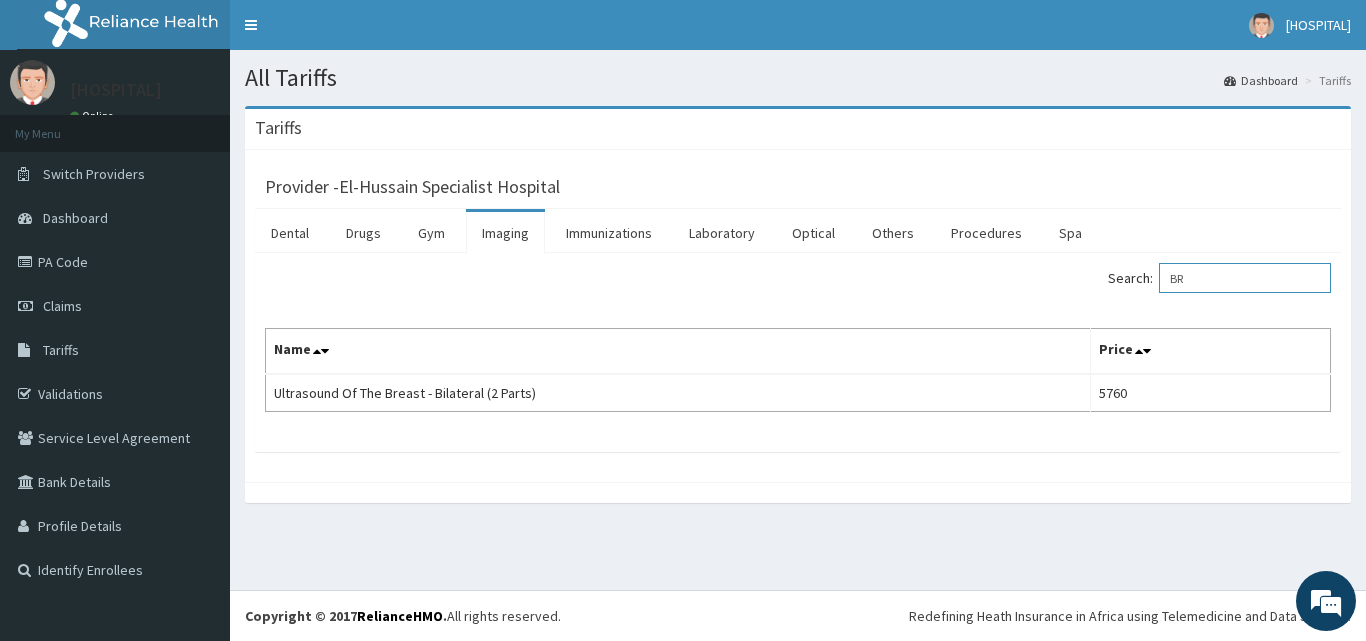type on "B" 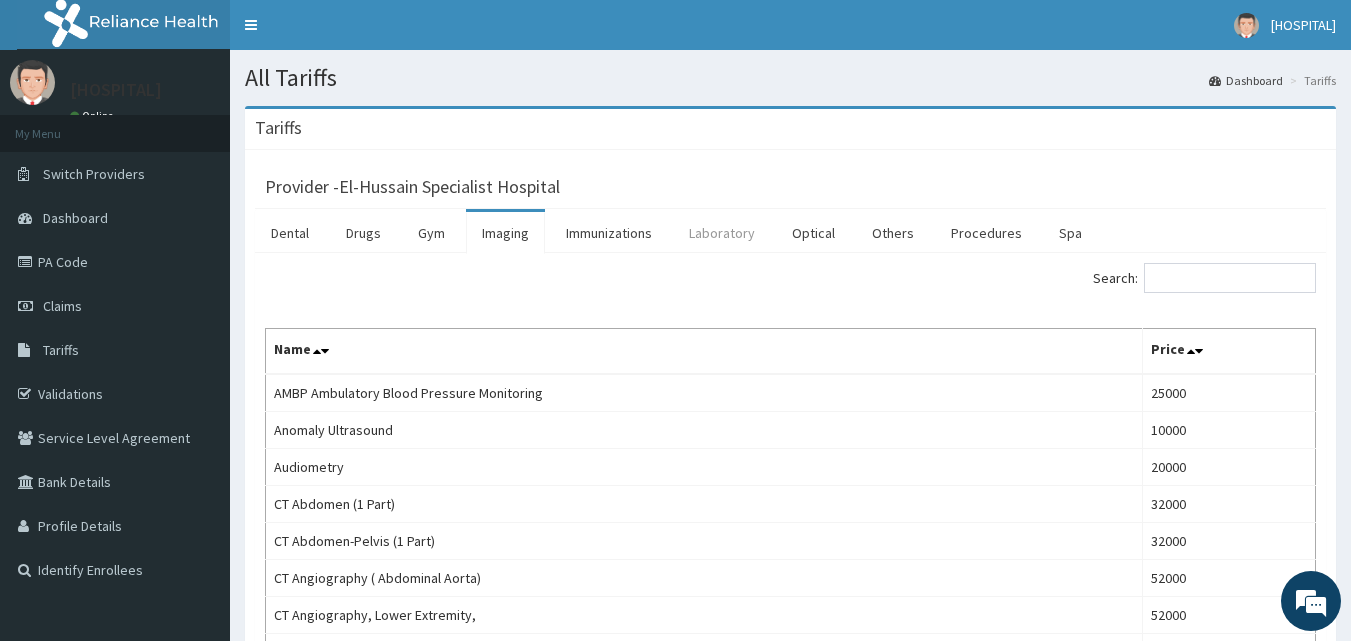 click on "Laboratory" at bounding box center (722, 233) 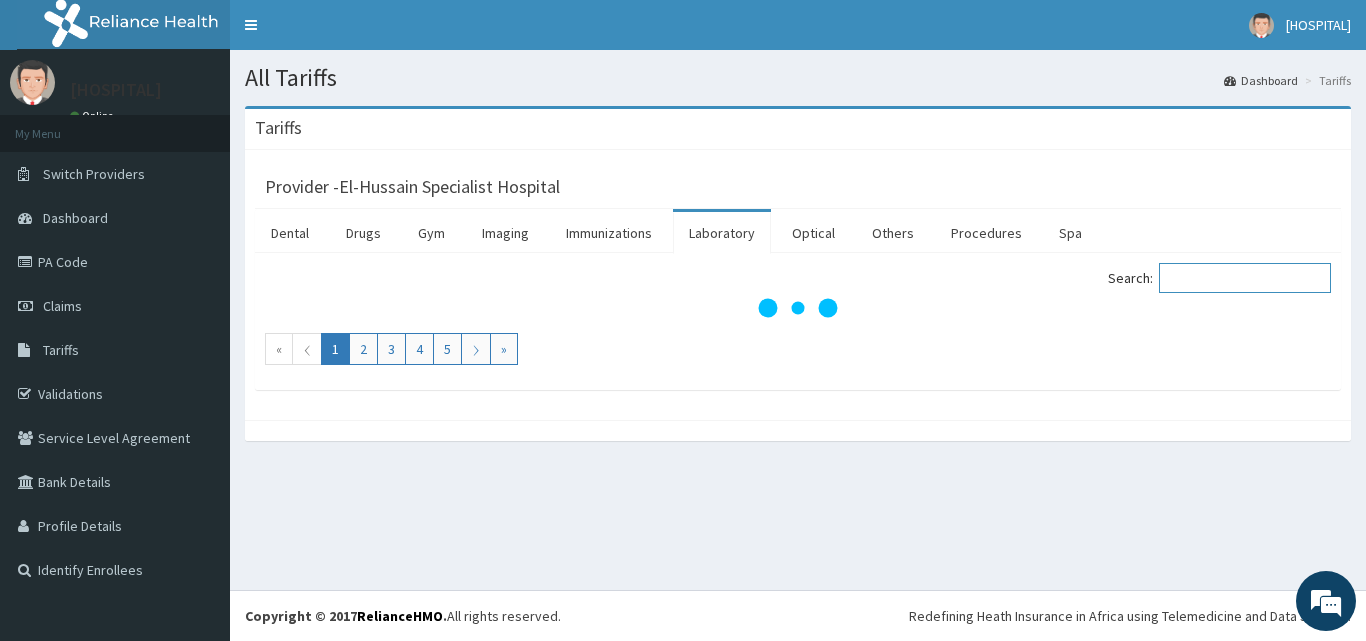 click on "Search:" at bounding box center (1245, 278) 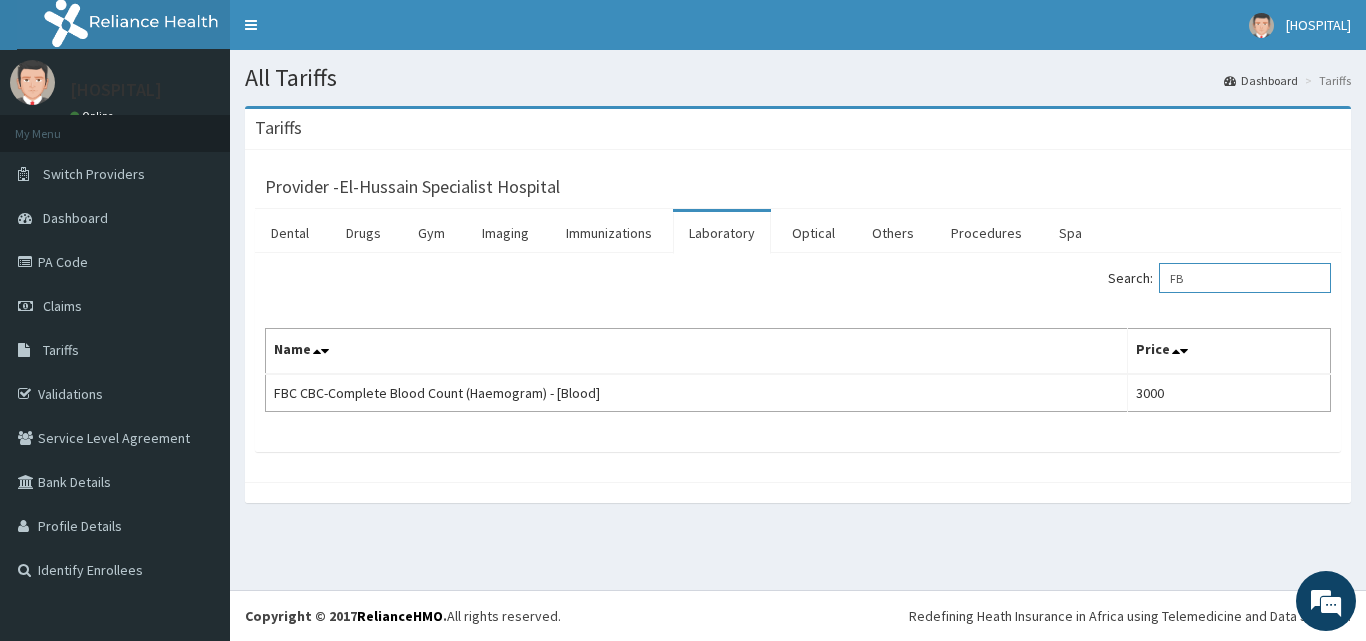 type on "F" 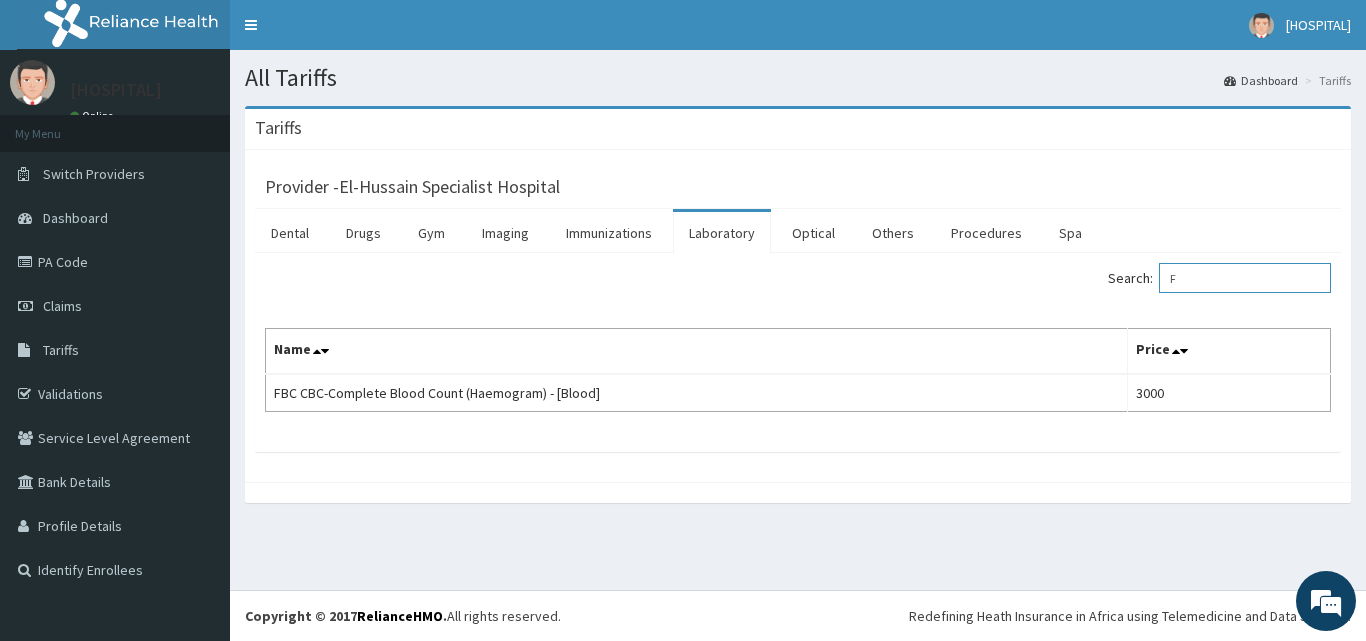 type 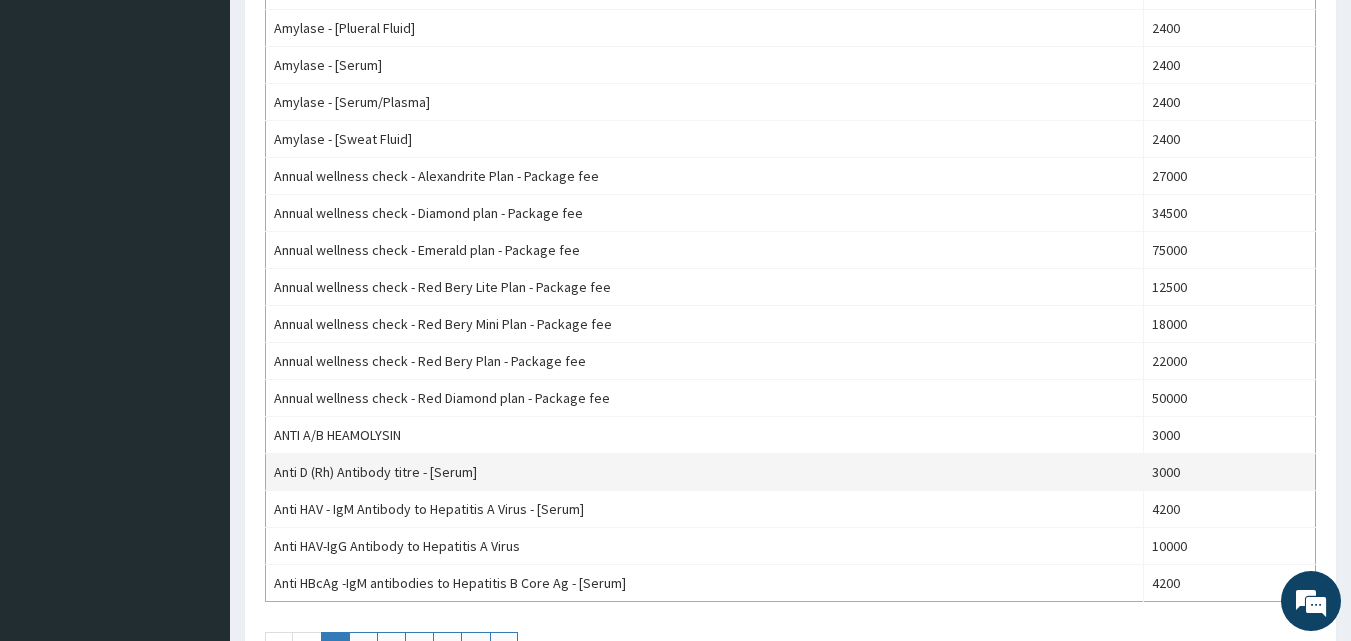 scroll, scrollTop: 1700, scrollLeft: 0, axis: vertical 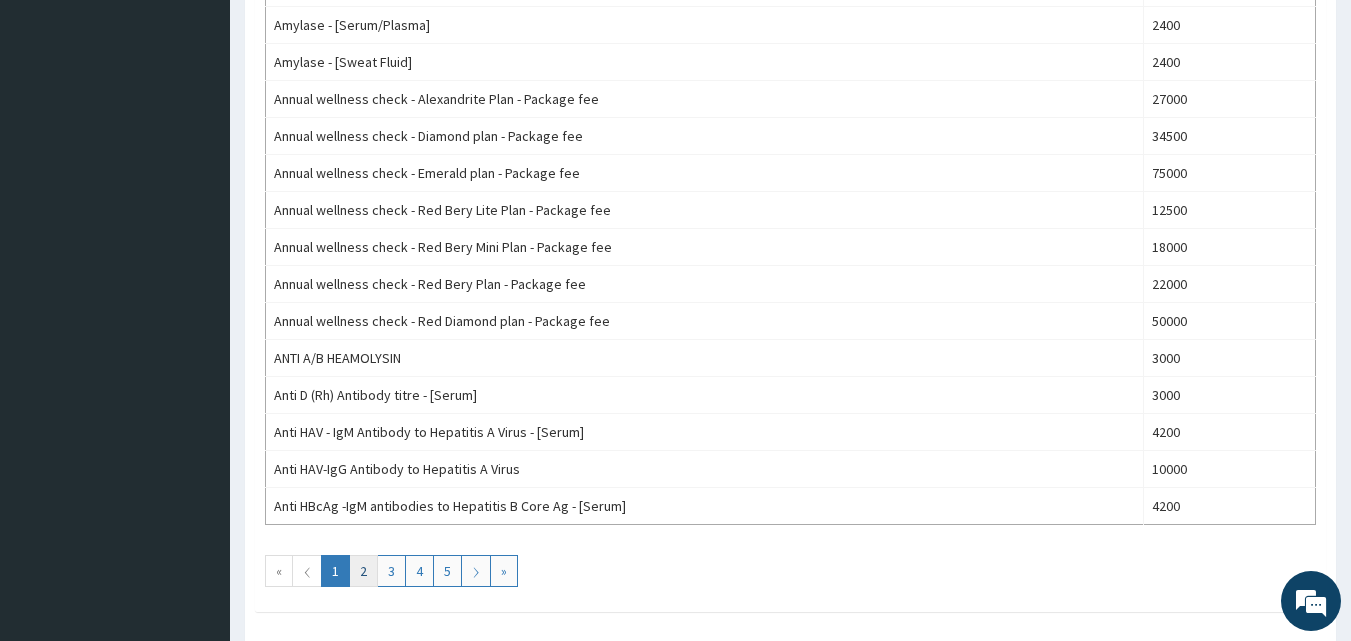 click on "2" at bounding box center (363, 571) 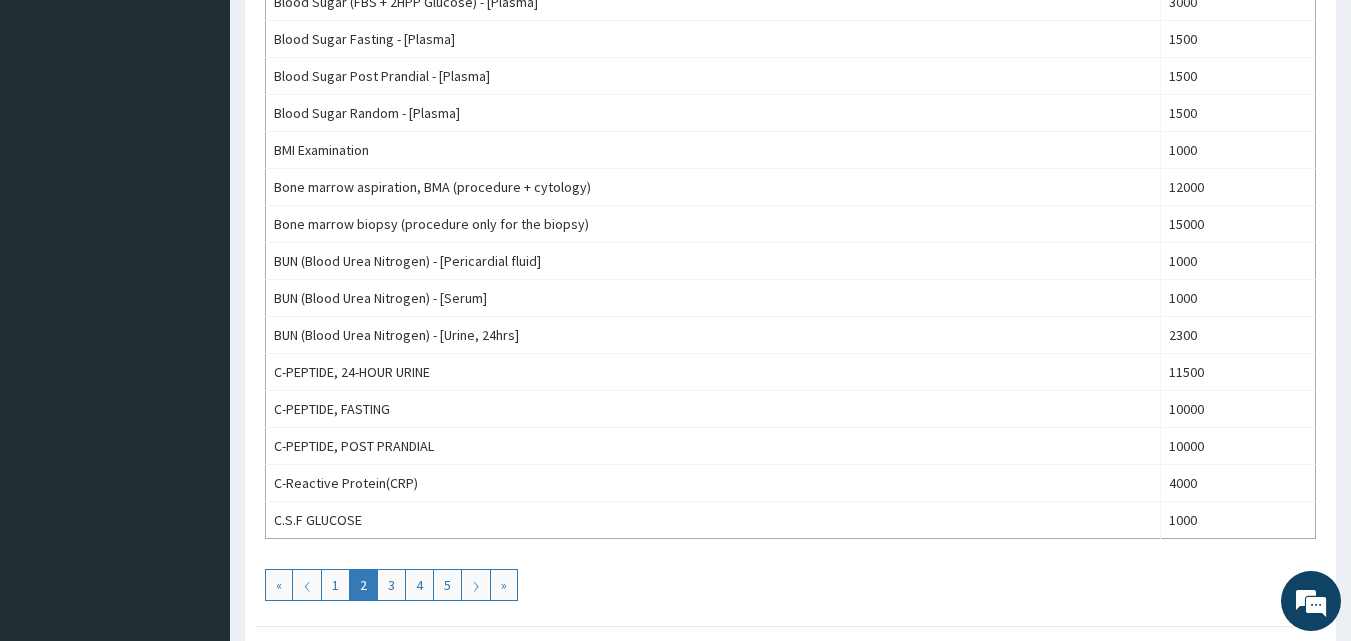 scroll, scrollTop: 1700, scrollLeft: 0, axis: vertical 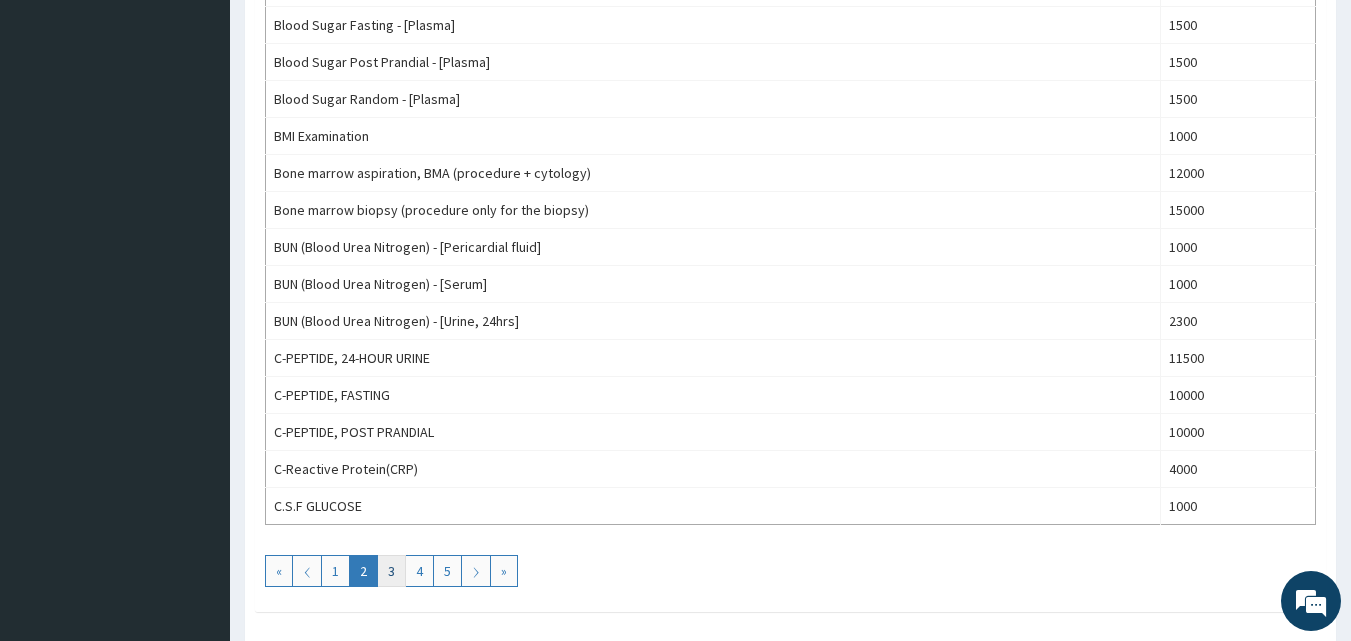click on "3" at bounding box center [391, 571] 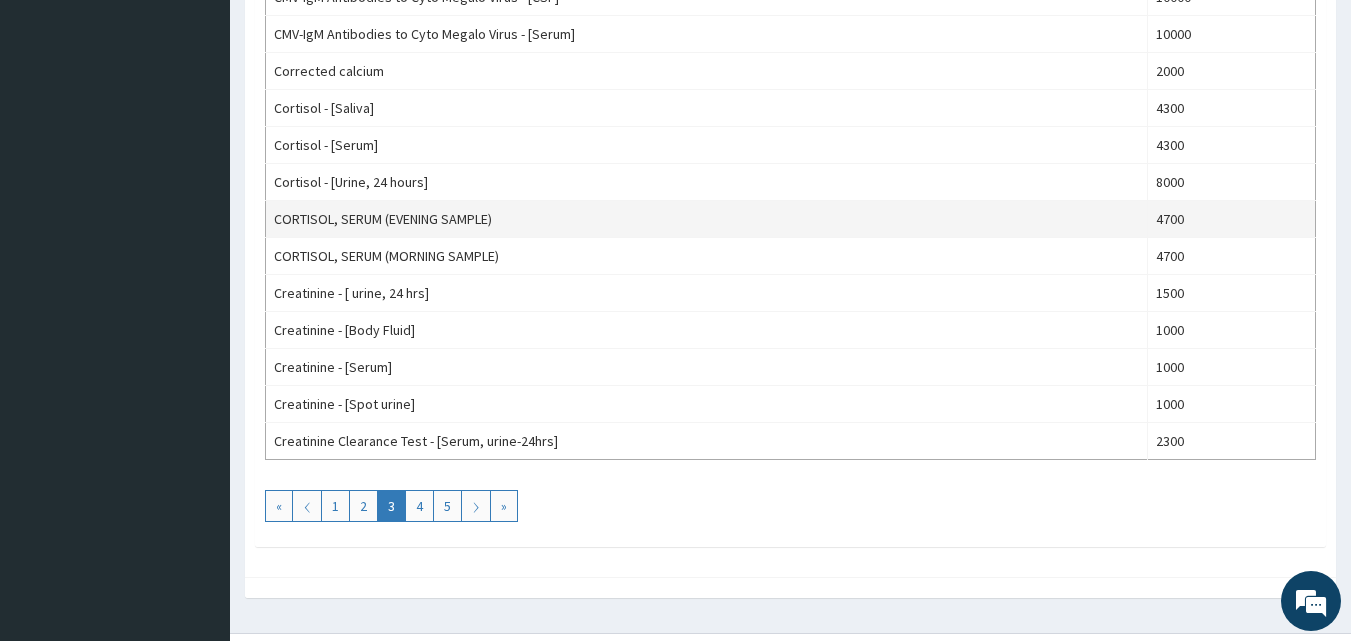 scroll, scrollTop: 1800, scrollLeft: 0, axis: vertical 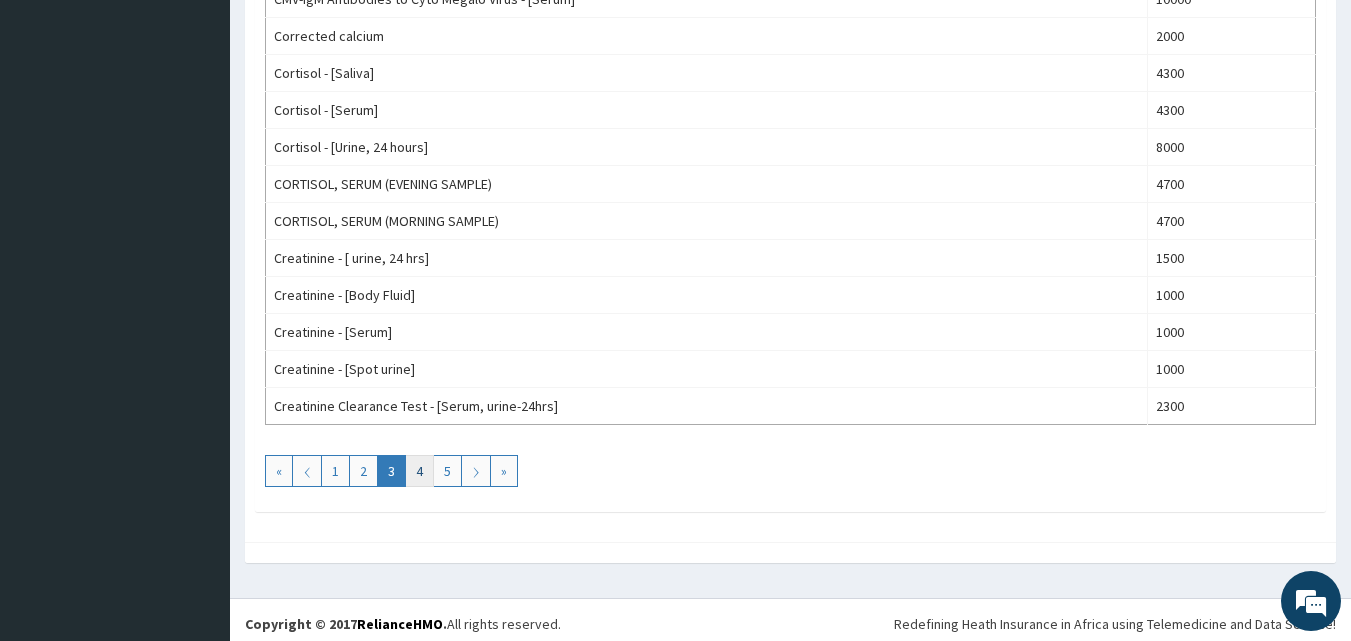 click on "4" at bounding box center (419, 471) 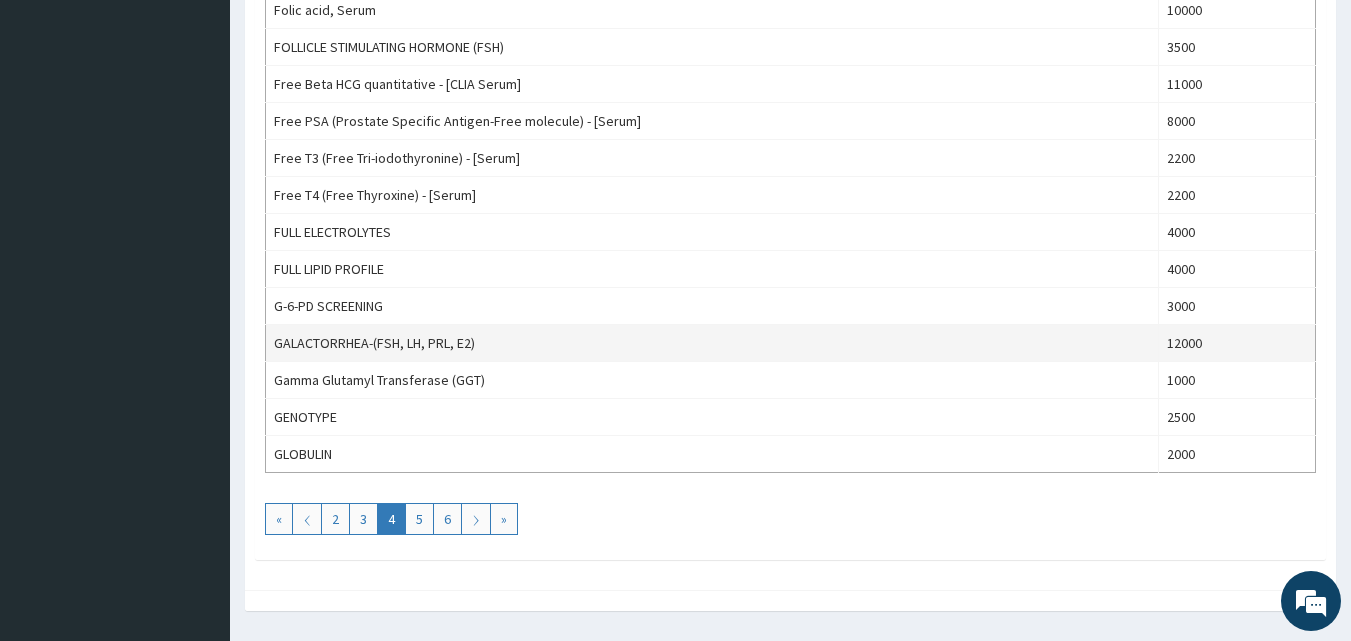 scroll, scrollTop: 1800, scrollLeft: 0, axis: vertical 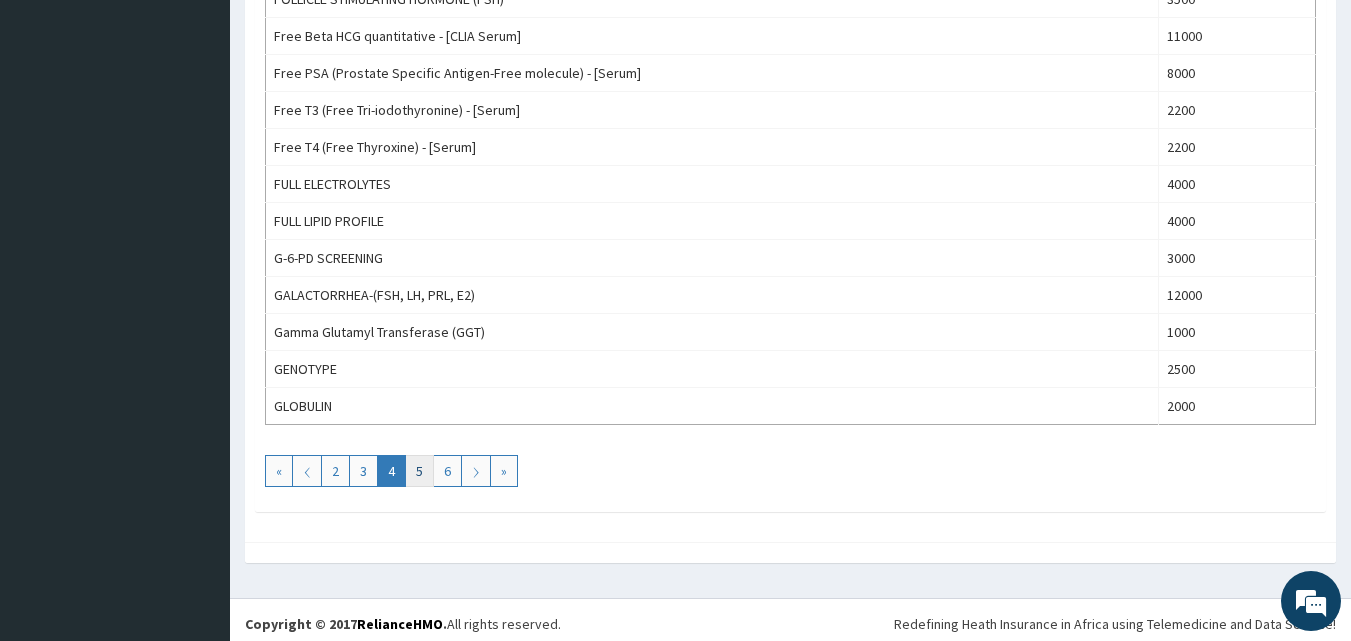 click on "5" at bounding box center (419, 471) 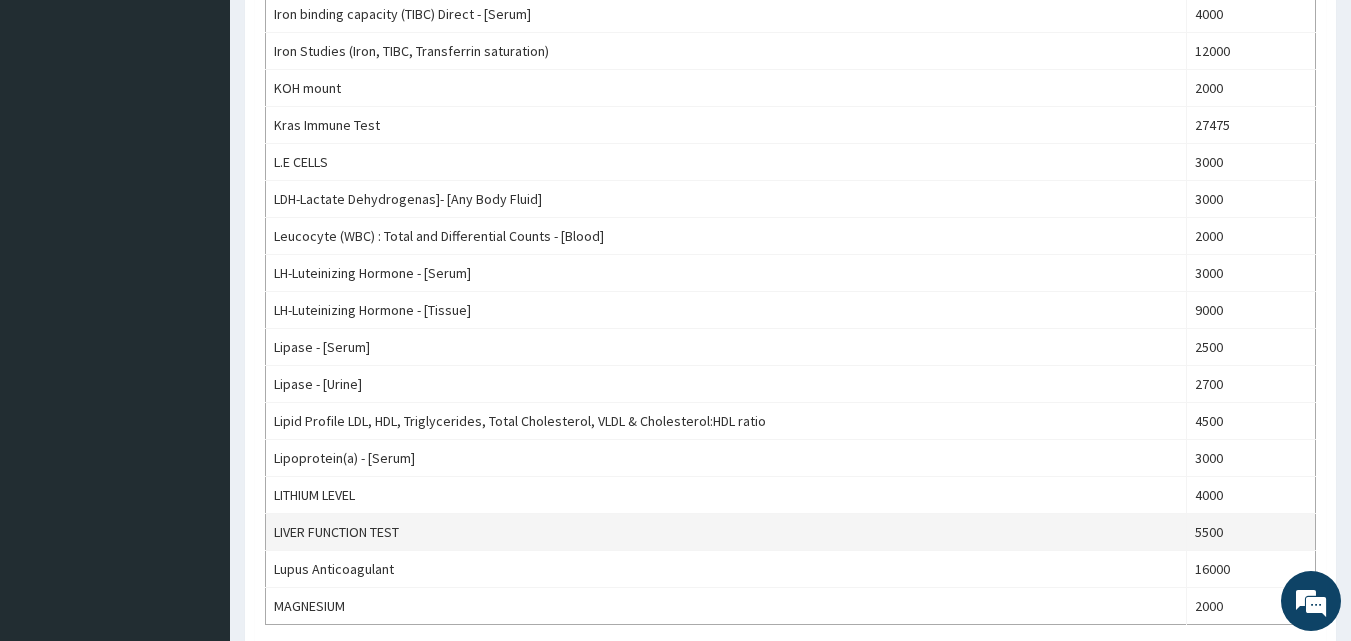 scroll, scrollTop: 1700, scrollLeft: 0, axis: vertical 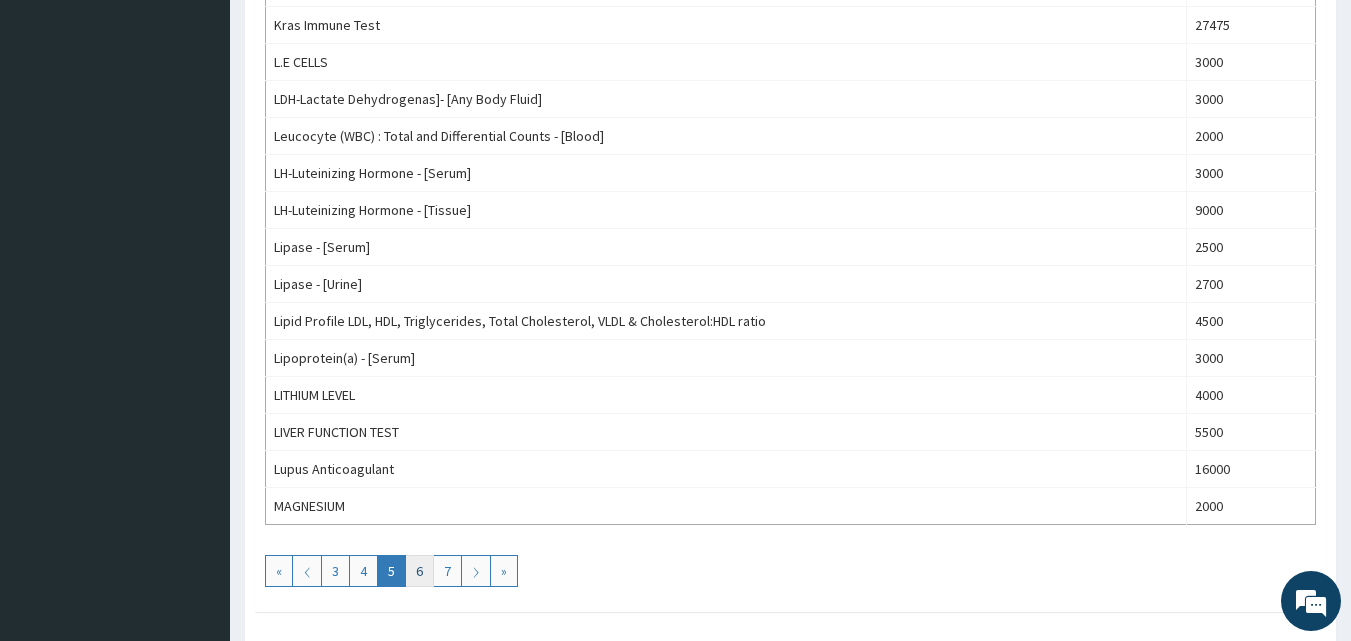 click on "6" at bounding box center (419, 571) 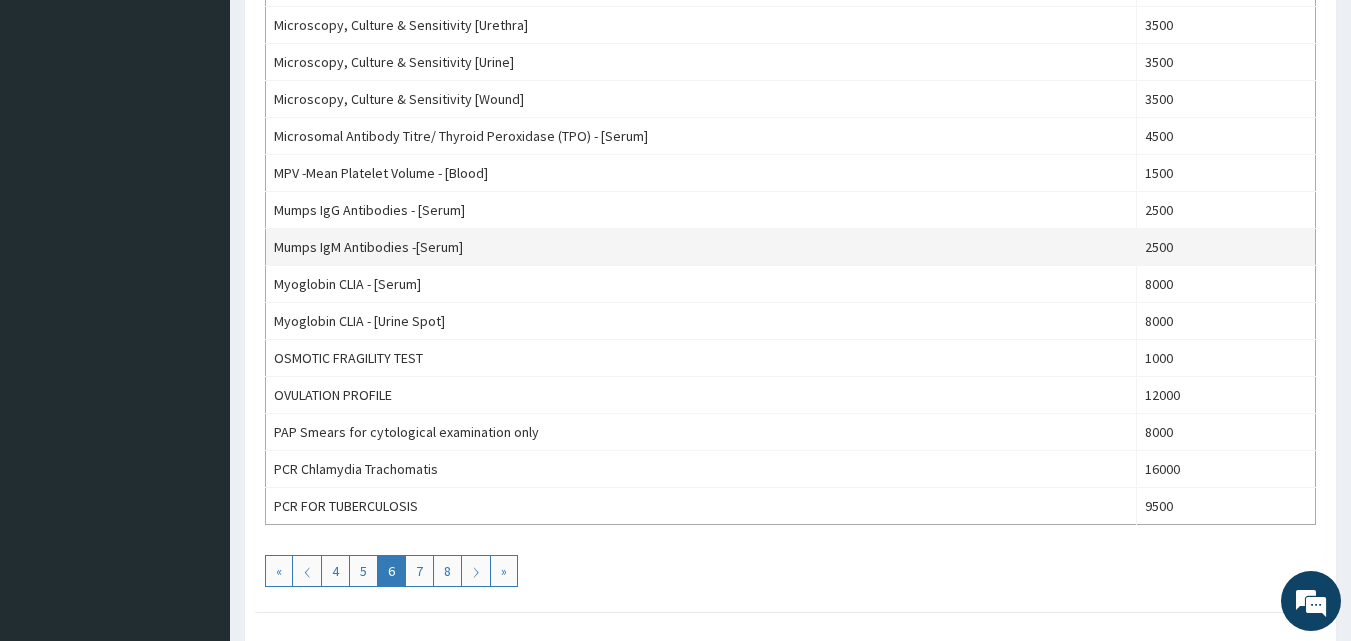 scroll, scrollTop: 1800, scrollLeft: 0, axis: vertical 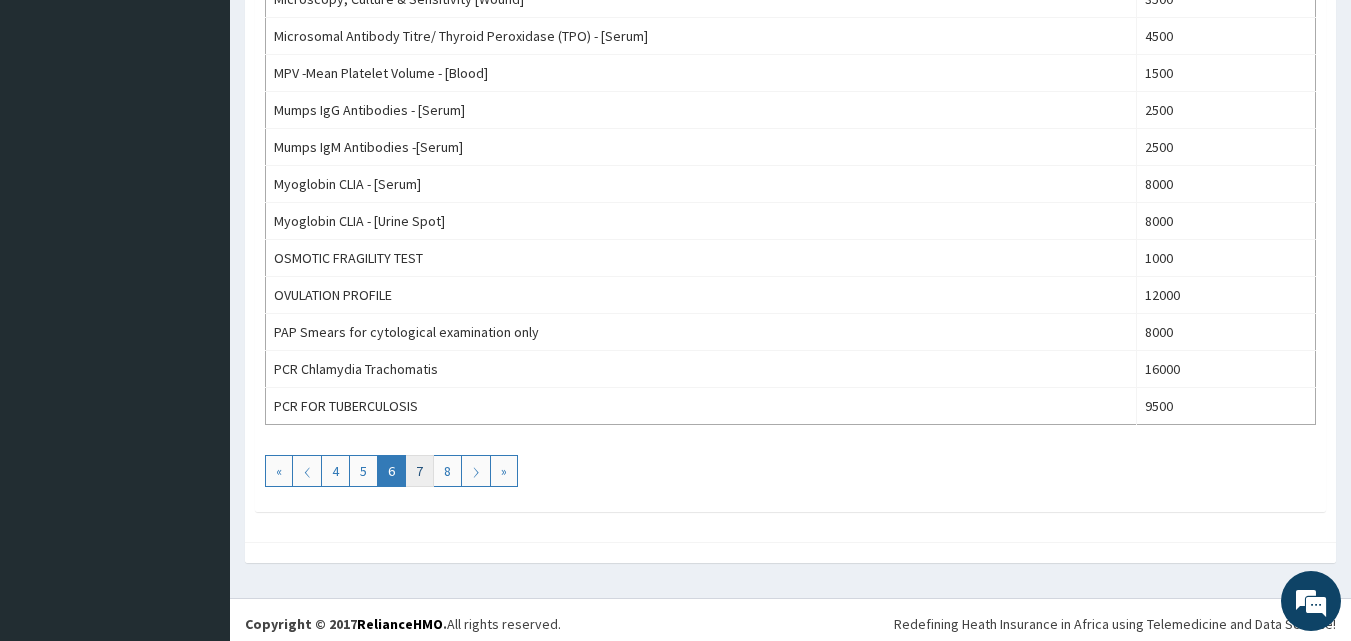 click on "7" at bounding box center [419, 471] 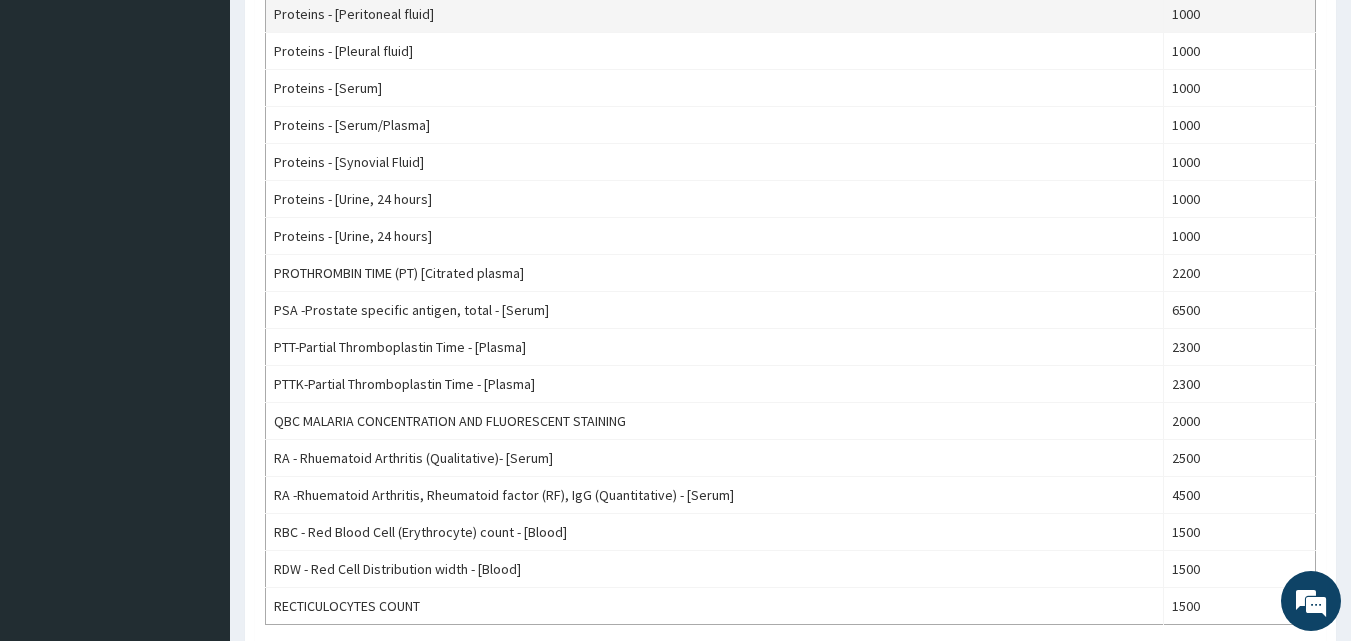 scroll, scrollTop: 1700, scrollLeft: 0, axis: vertical 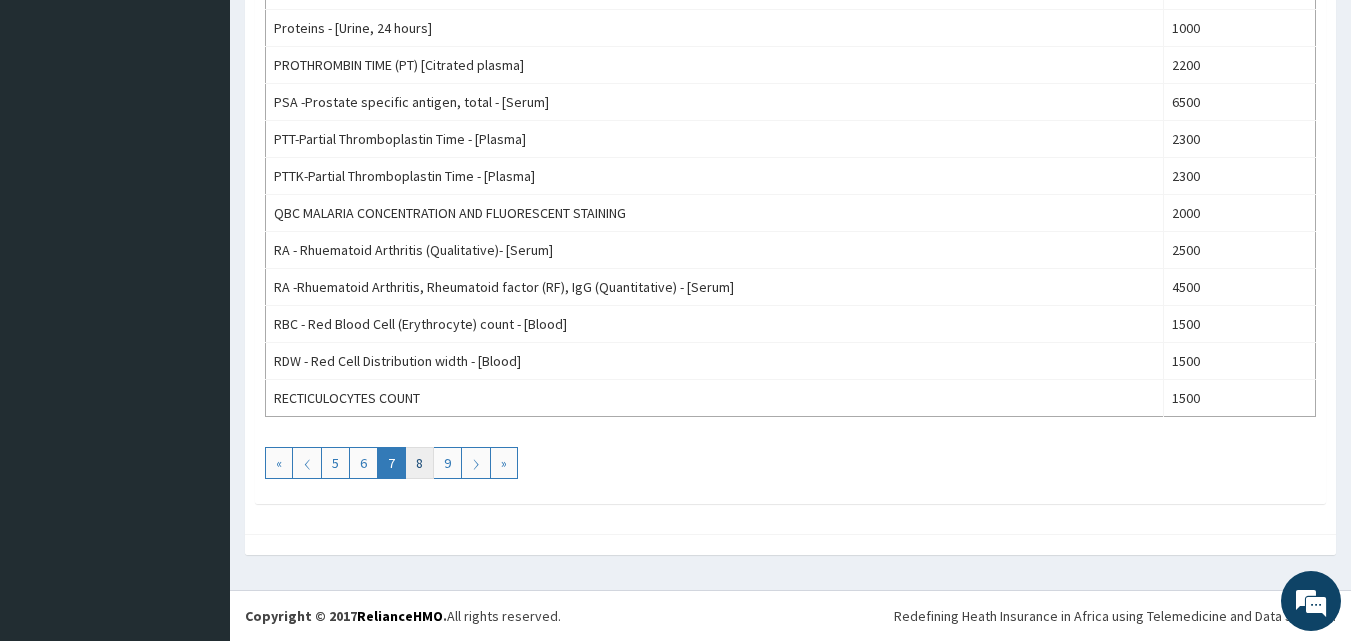 click on "8" at bounding box center (419, 463) 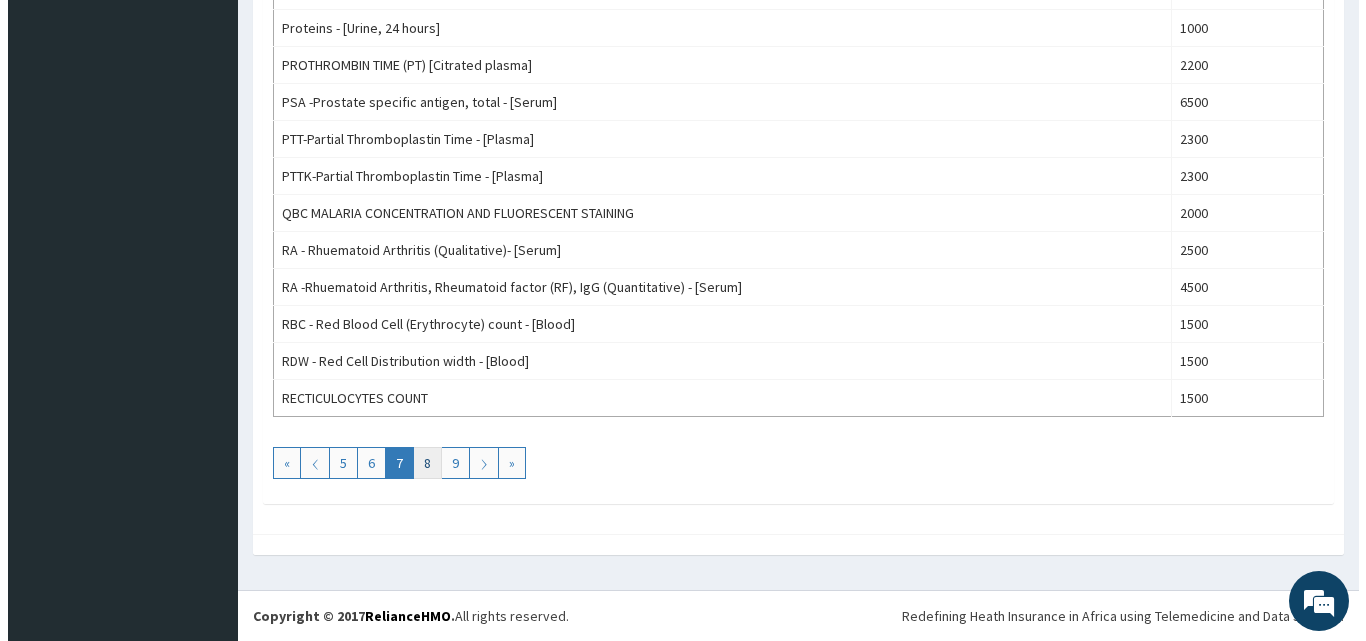 scroll, scrollTop: 0, scrollLeft: 0, axis: both 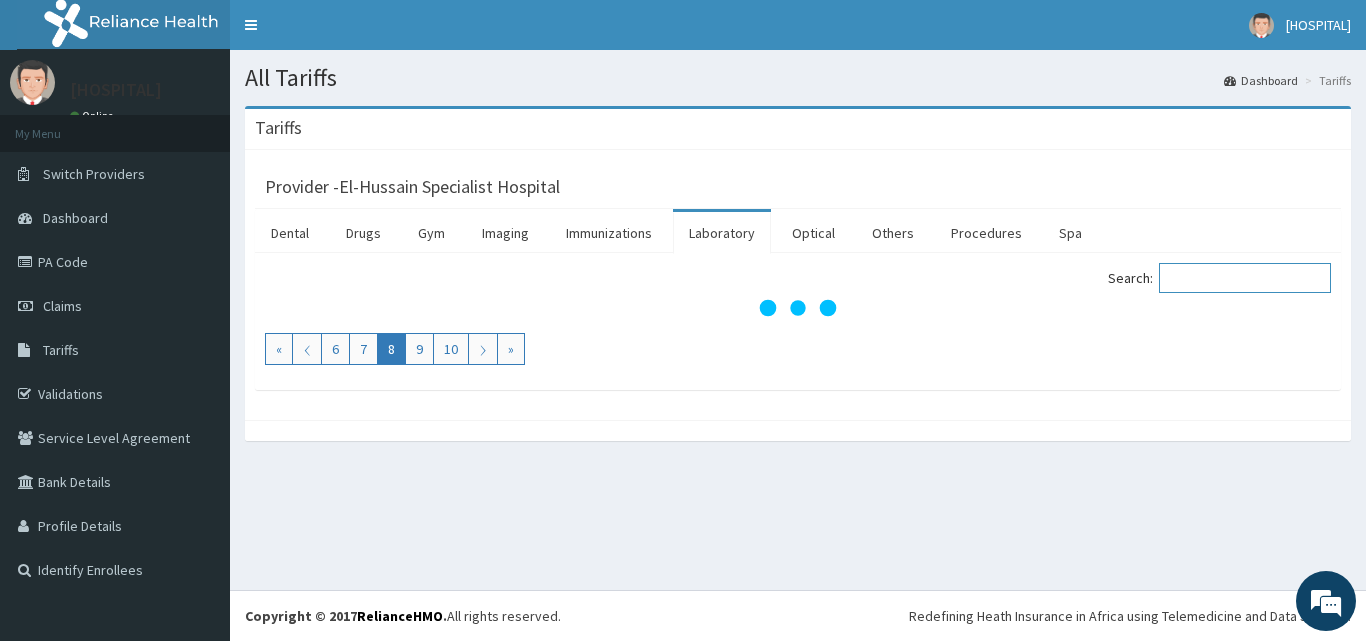 click on "Search:" at bounding box center [1245, 278] 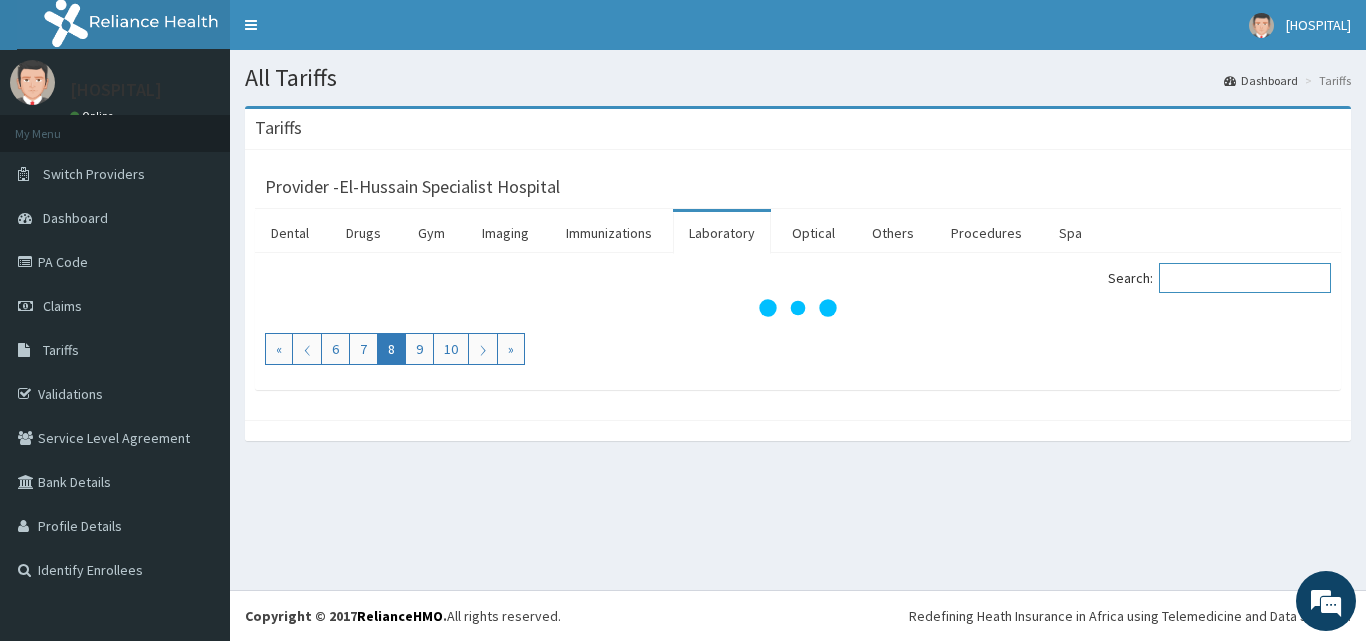 click on "Search:" at bounding box center (1245, 278) 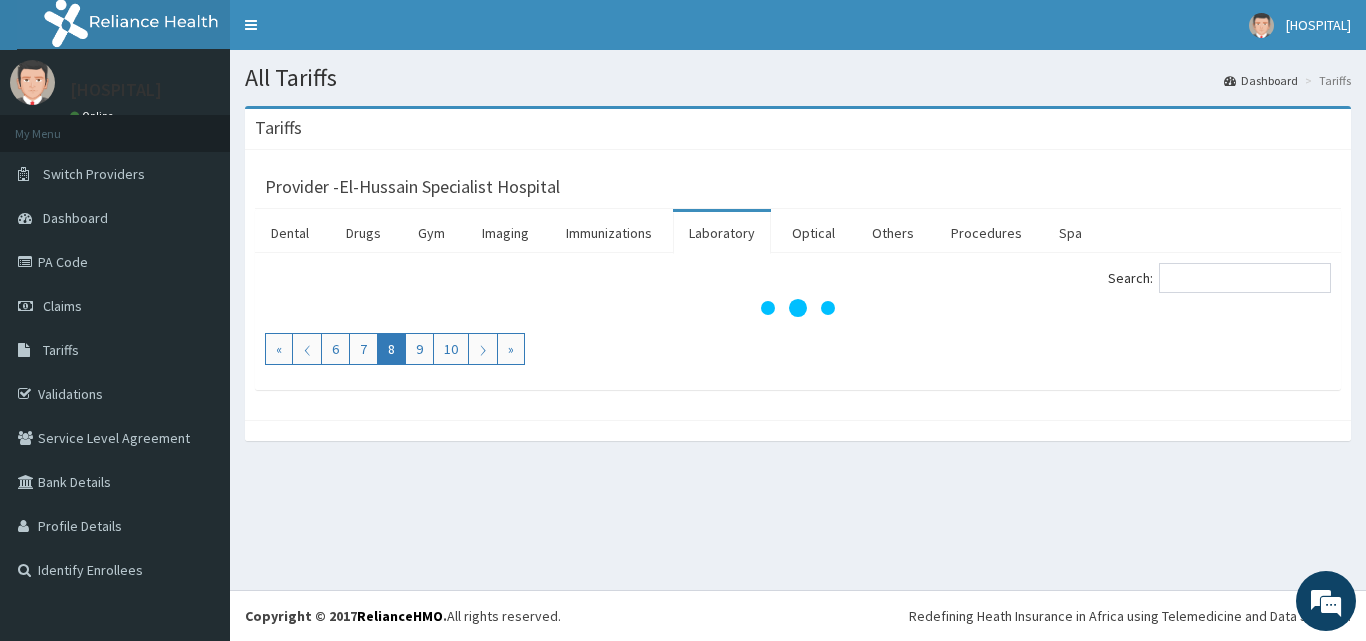 click at bounding box center (798, 308) 